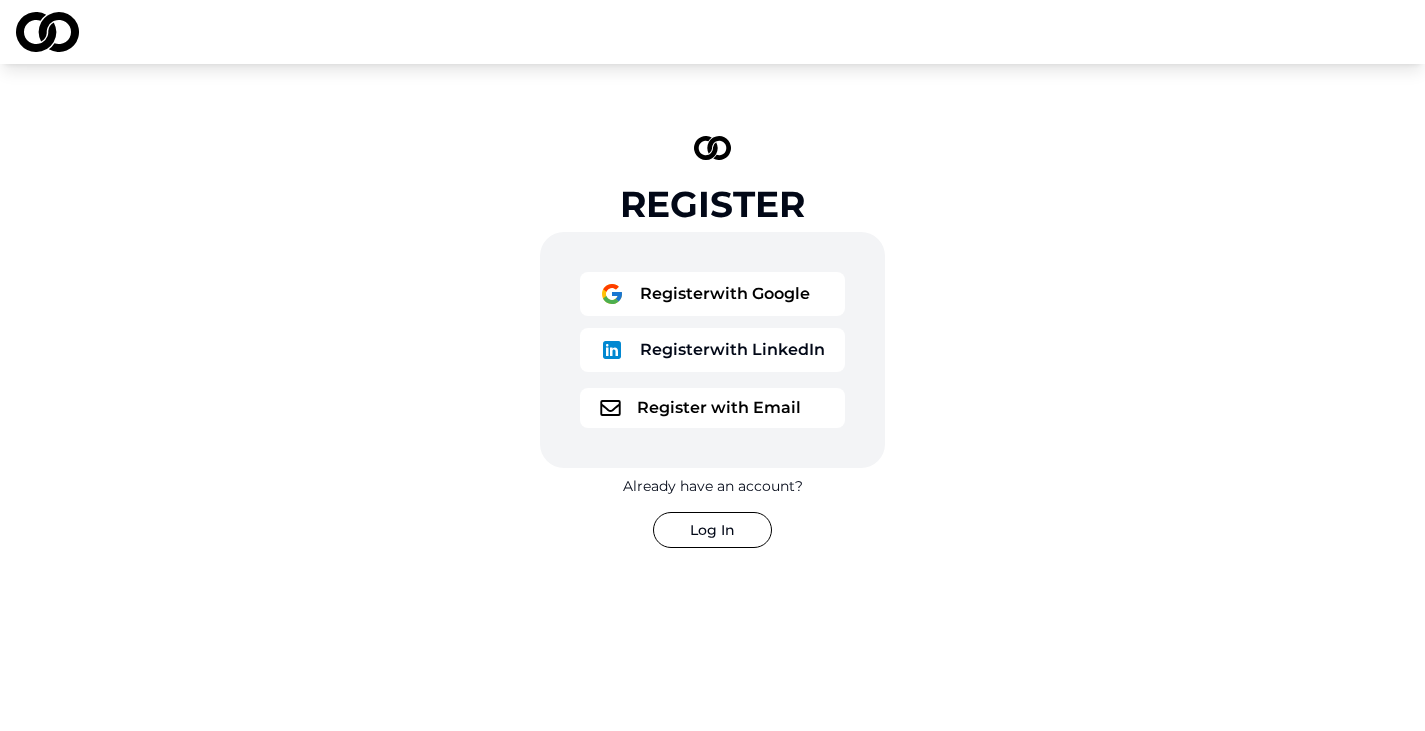 scroll, scrollTop: 0, scrollLeft: 0, axis: both 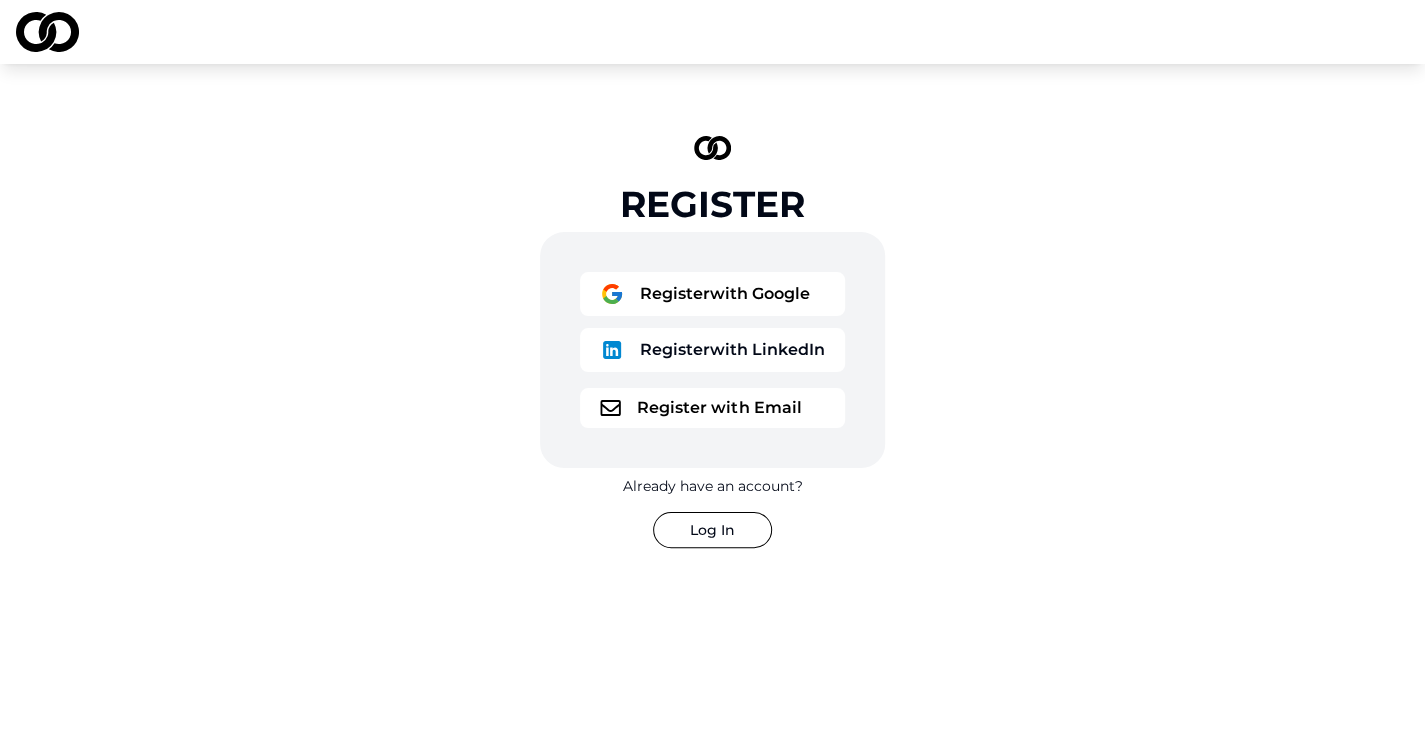 click on "Register with Email" at bounding box center [712, 408] 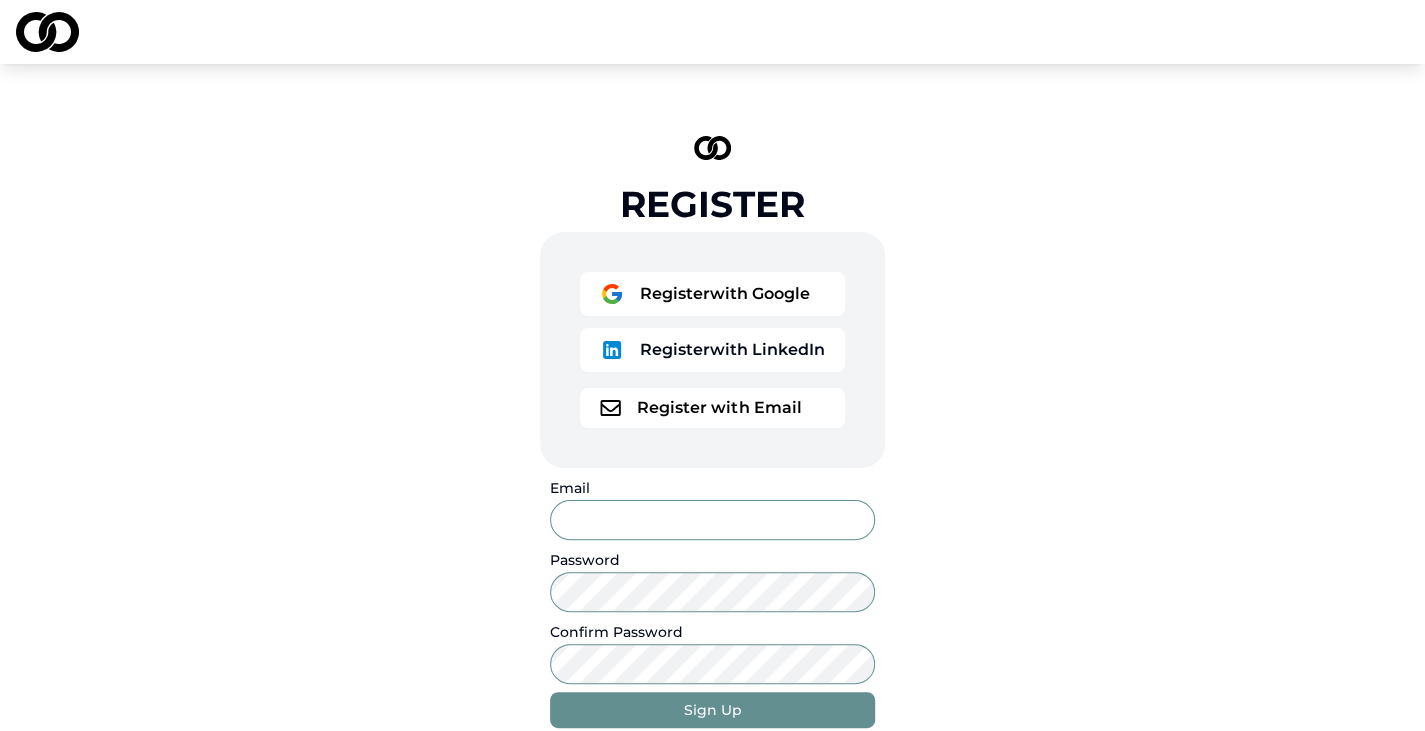 click on "Email" at bounding box center [712, 520] 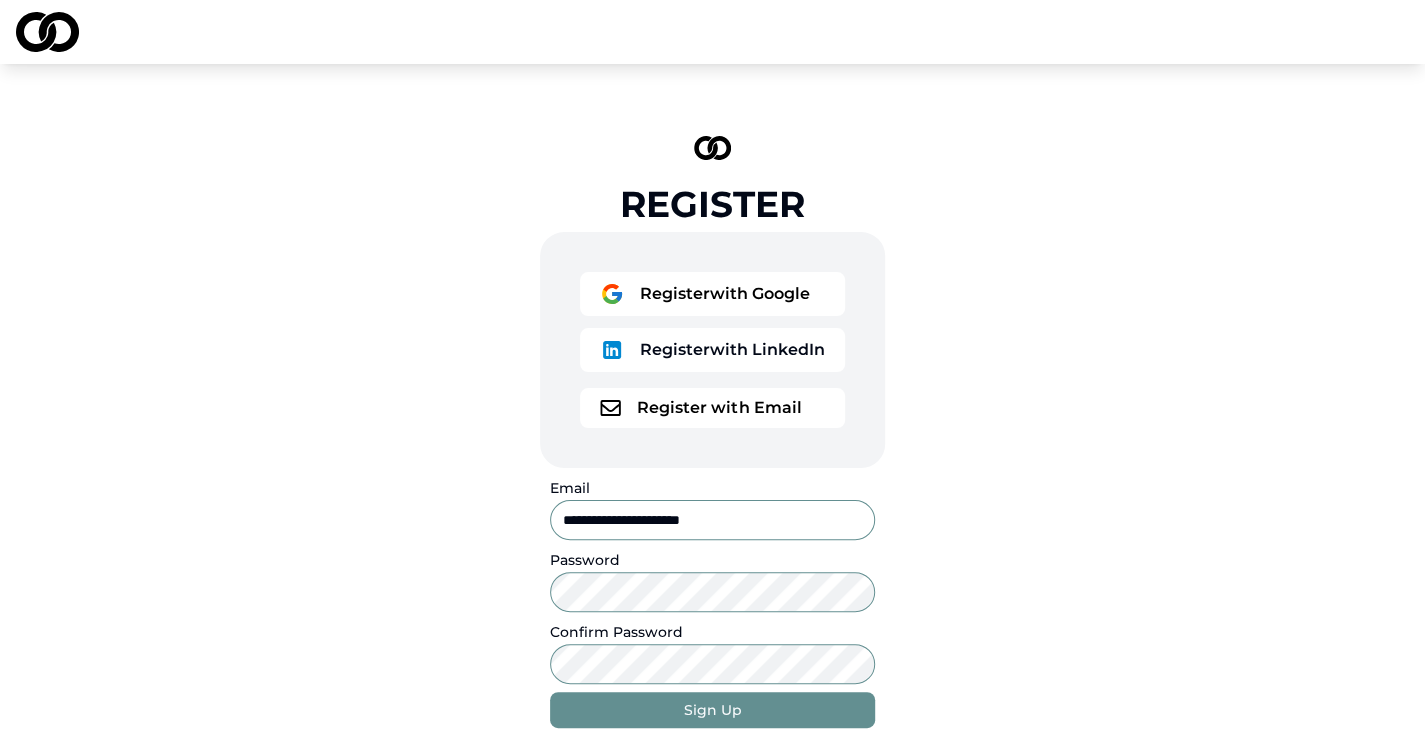 type on "**********" 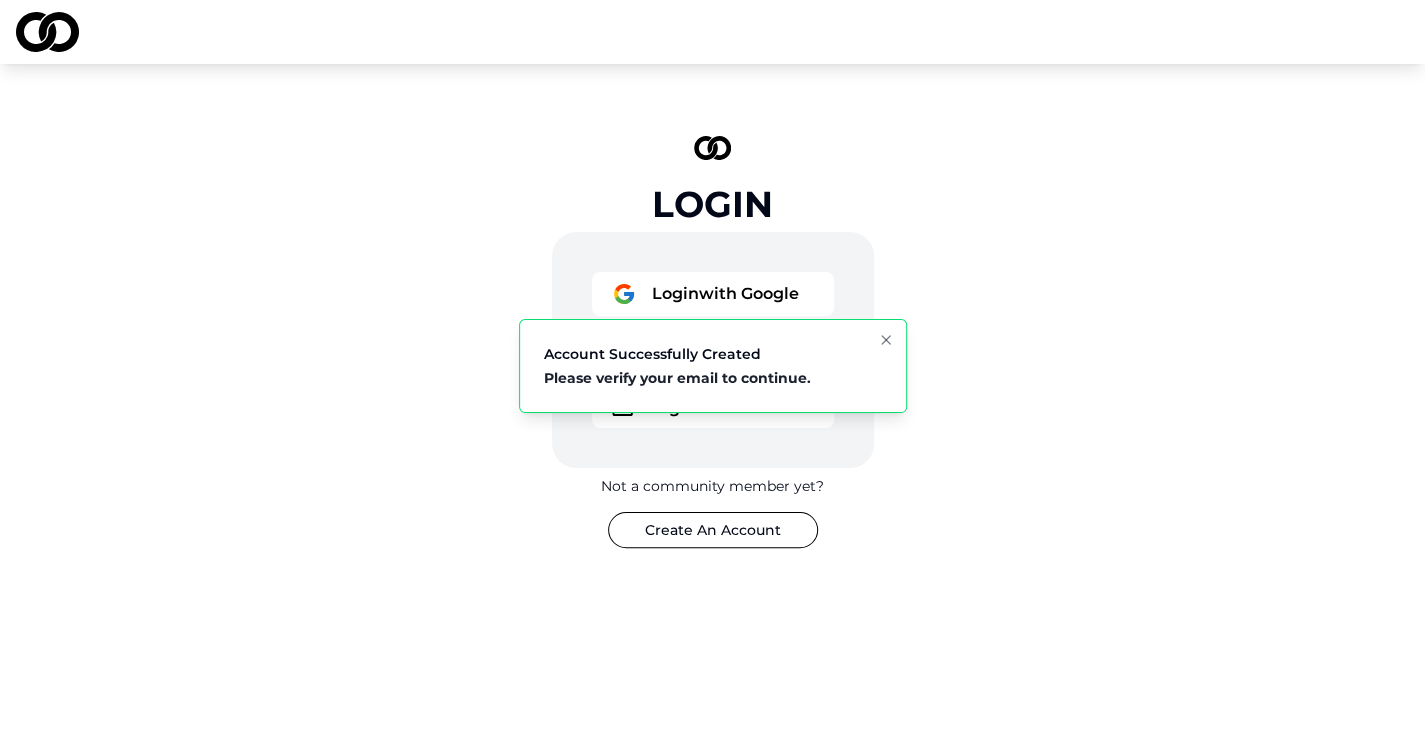 click 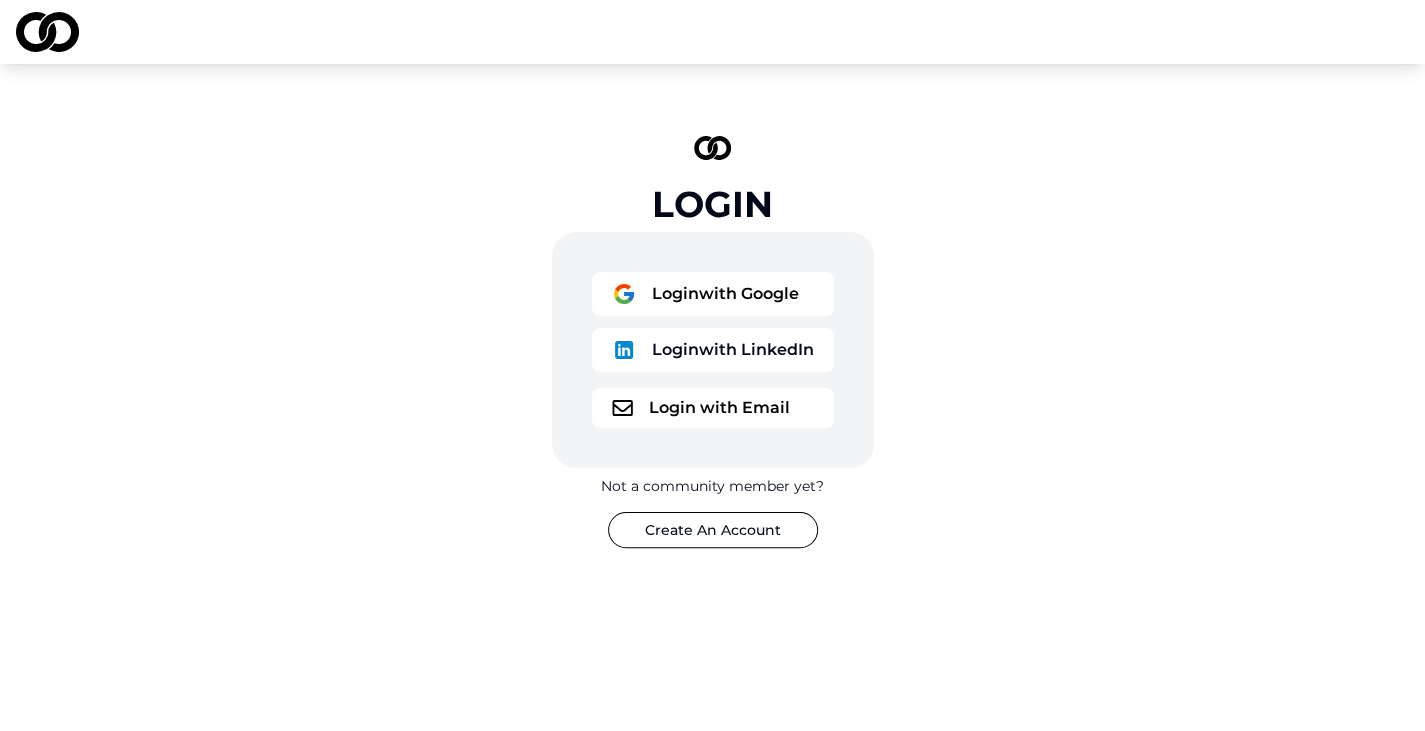 click on "Login with Email" at bounding box center (713, 408) 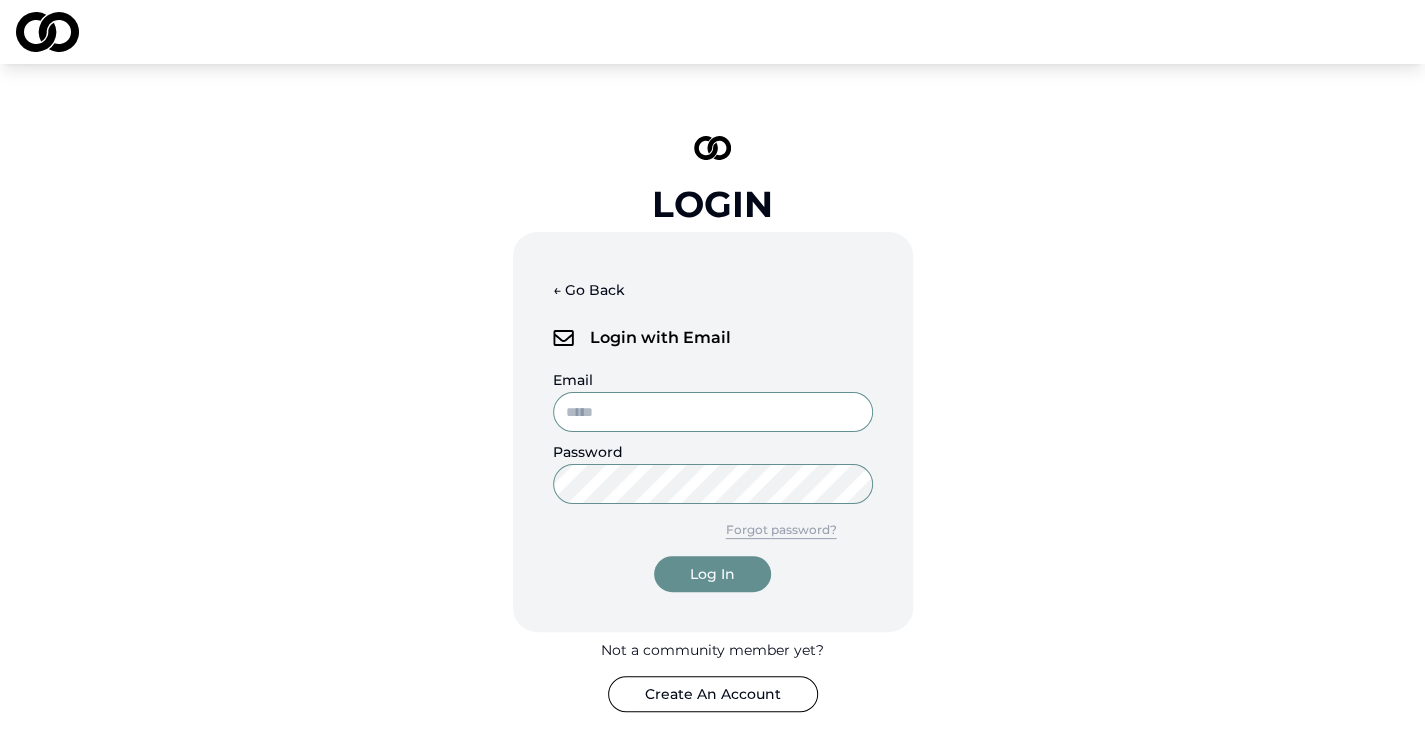 click on "Email" at bounding box center [713, 412] 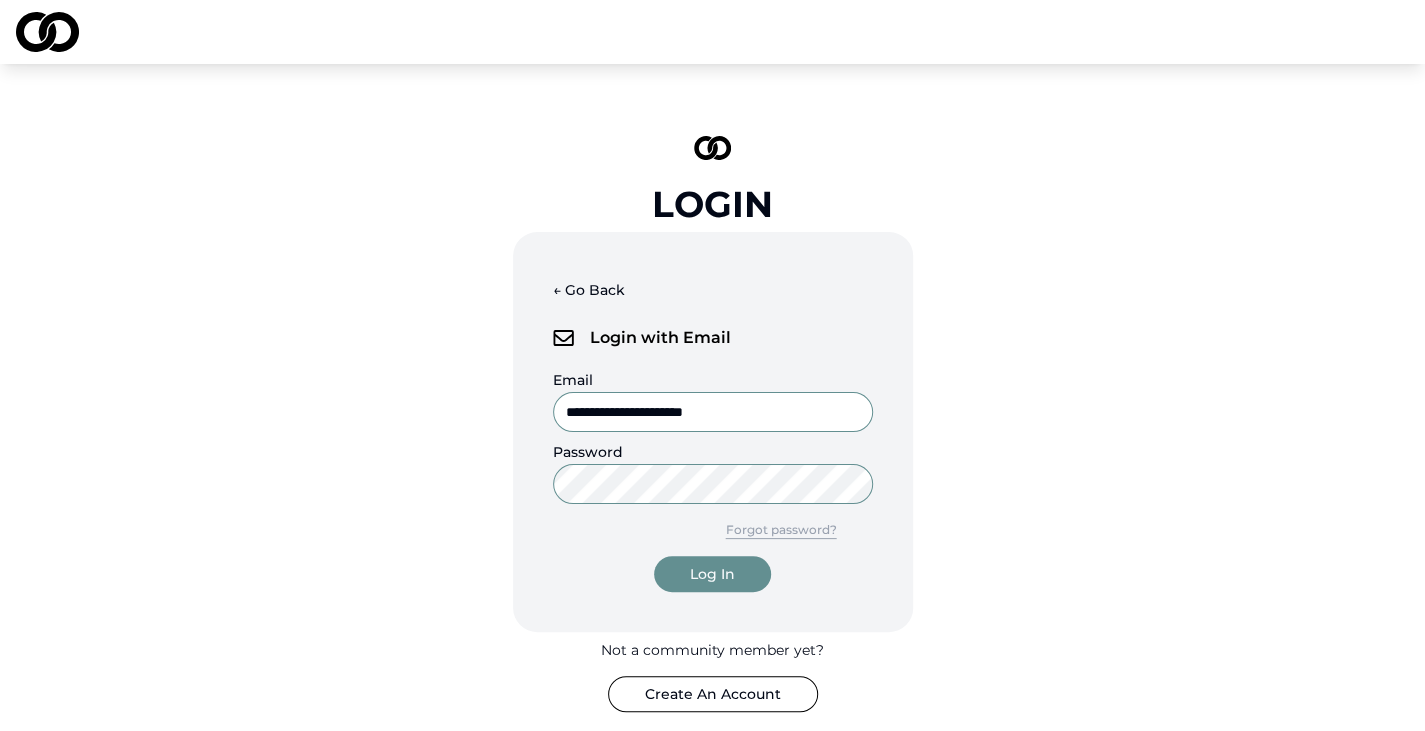 type on "**********" 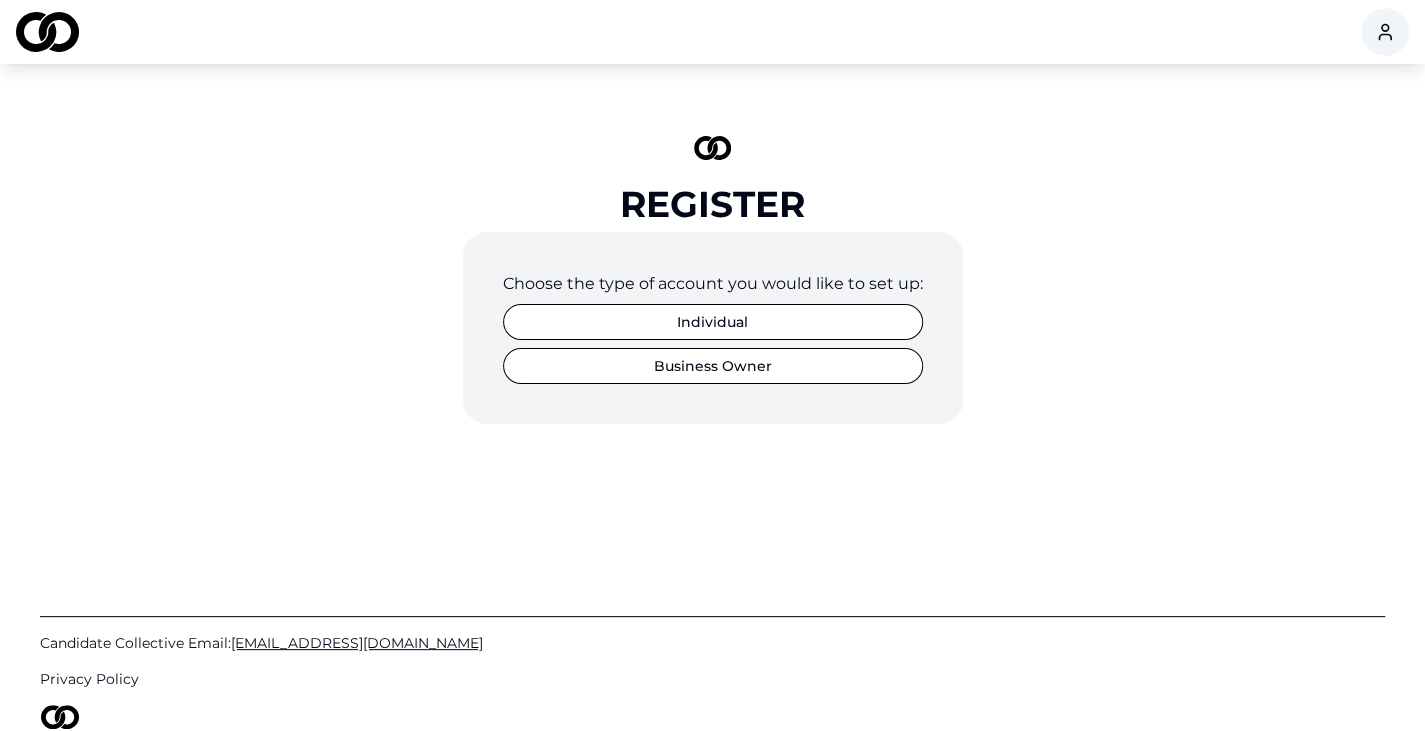click on "Business Owner" at bounding box center (713, 366) 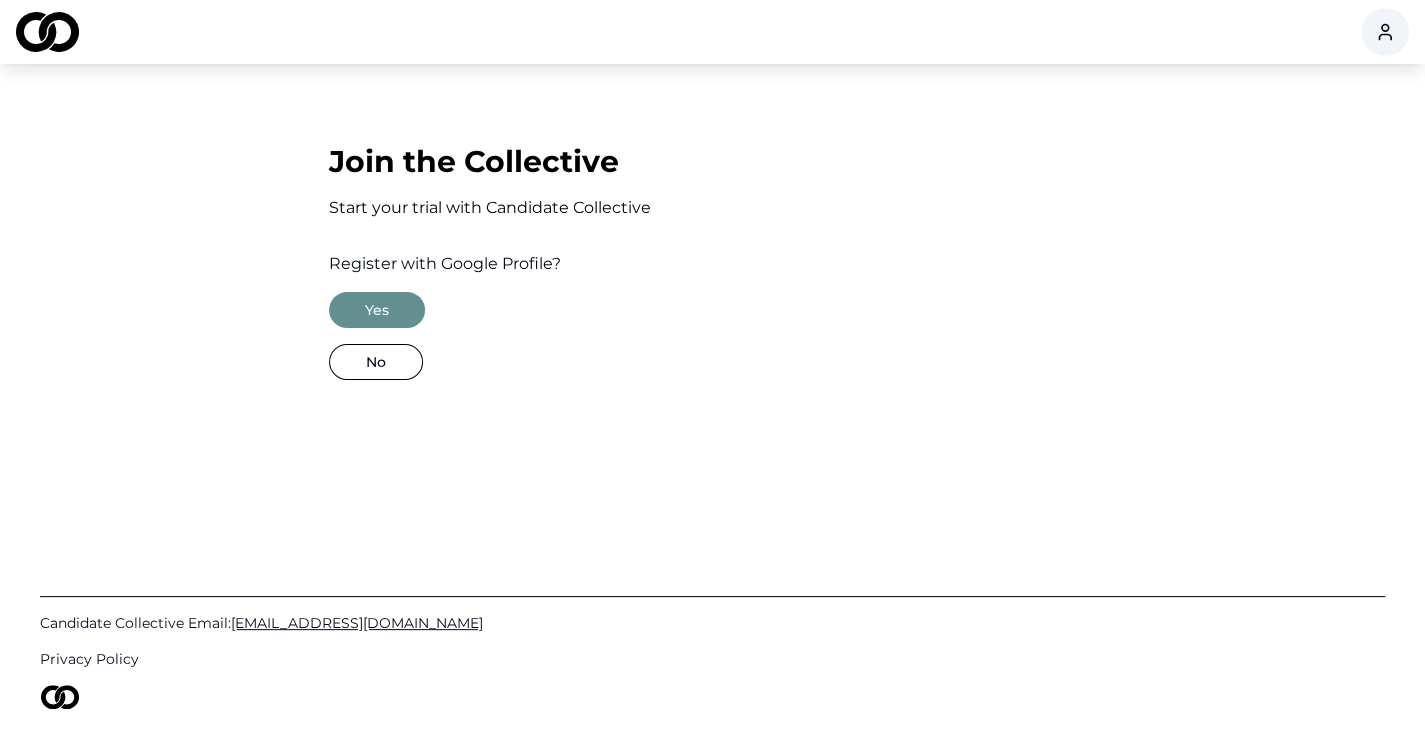 click on "Yes" at bounding box center (377, 310) 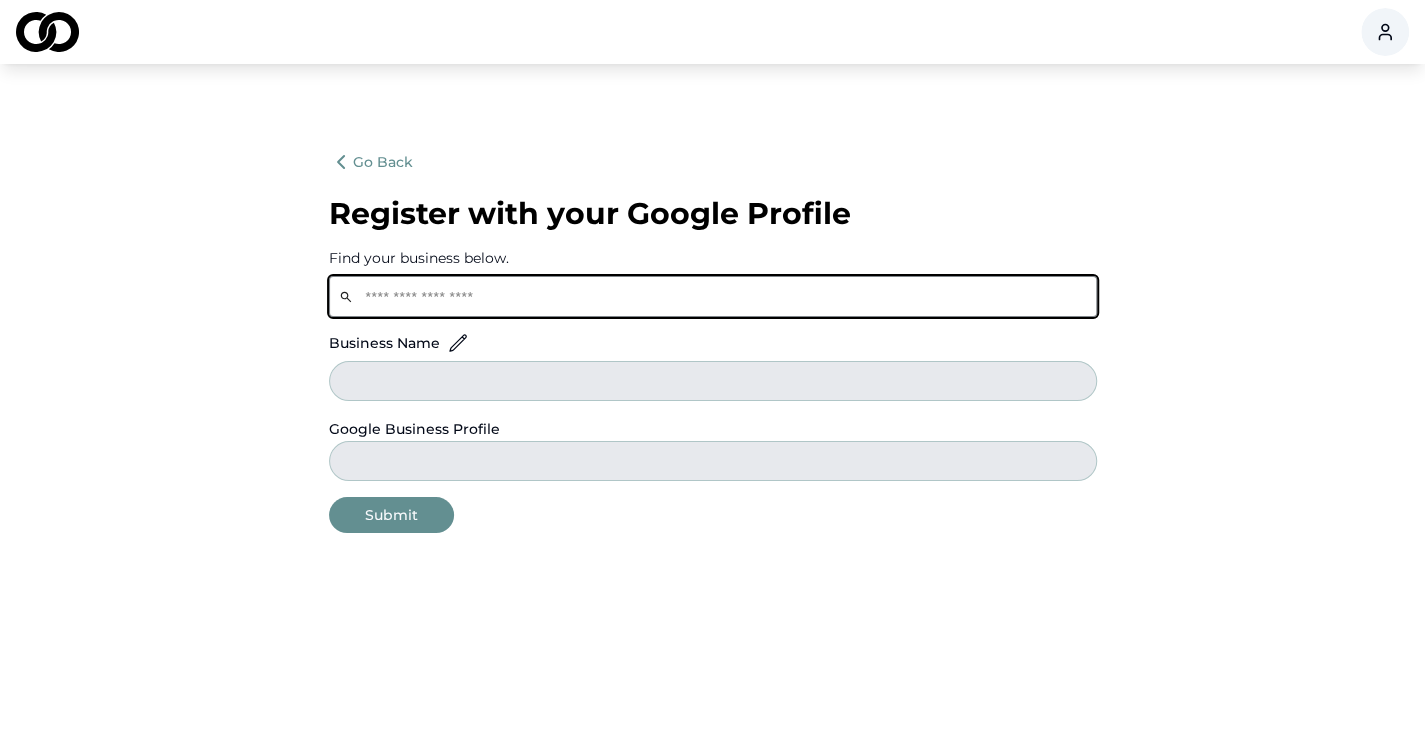 click 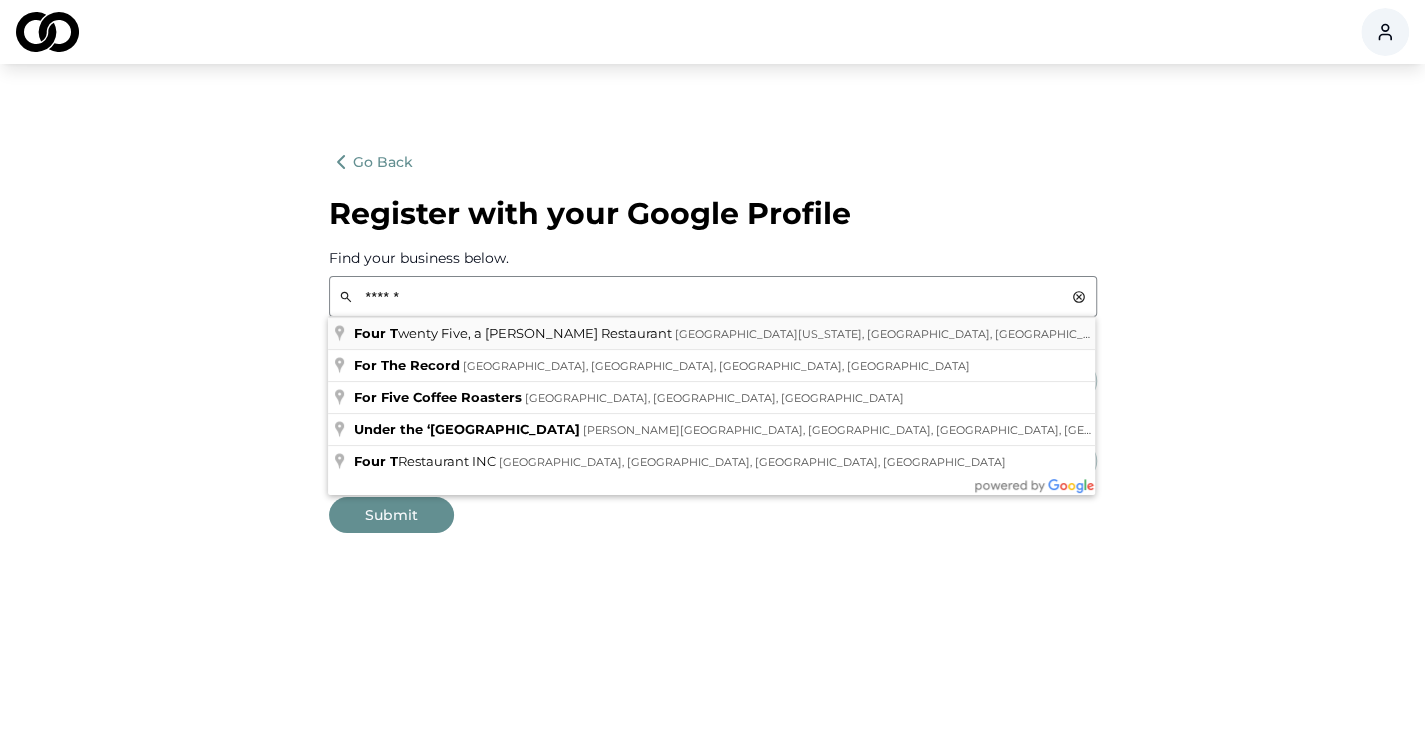 type on "**********" 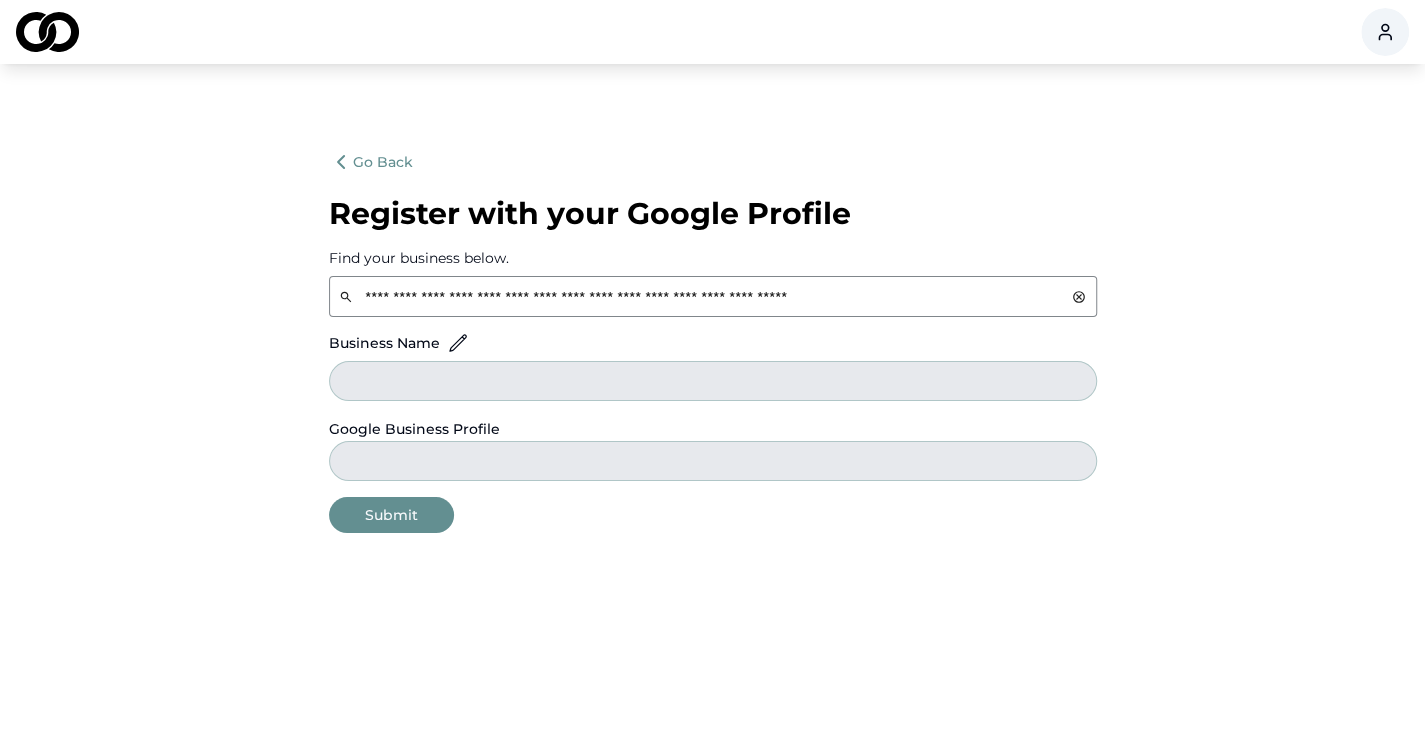type on "**********" 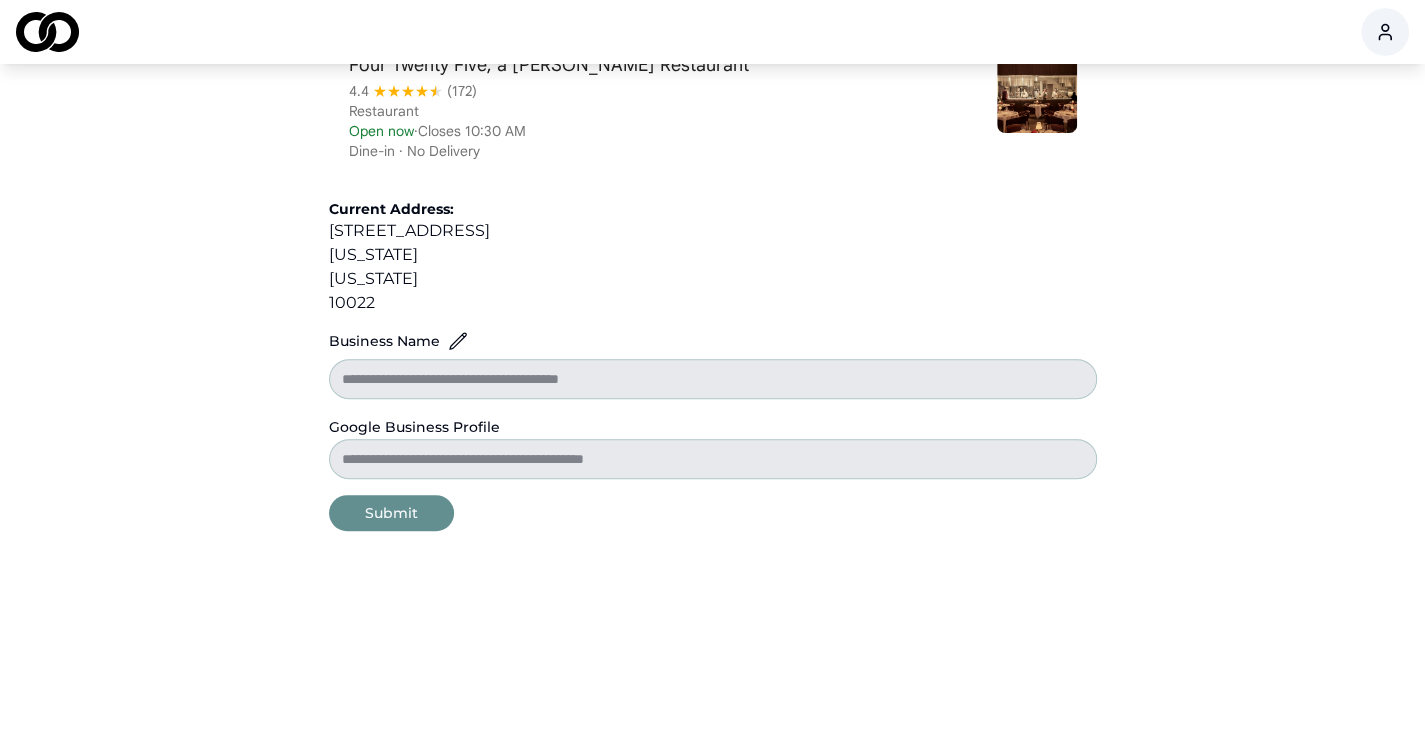 scroll, scrollTop: 284, scrollLeft: 0, axis: vertical 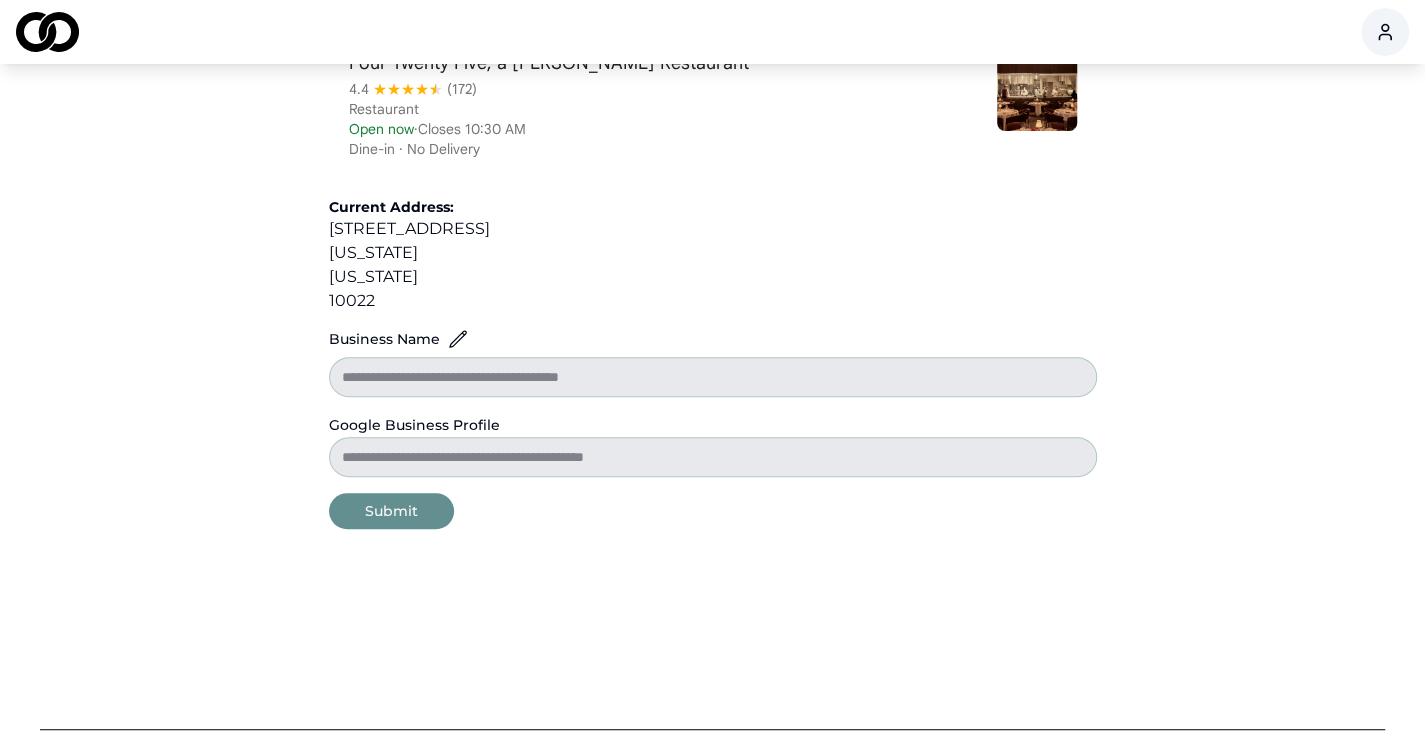 click on "Submit" at bounding box center (391, 511) 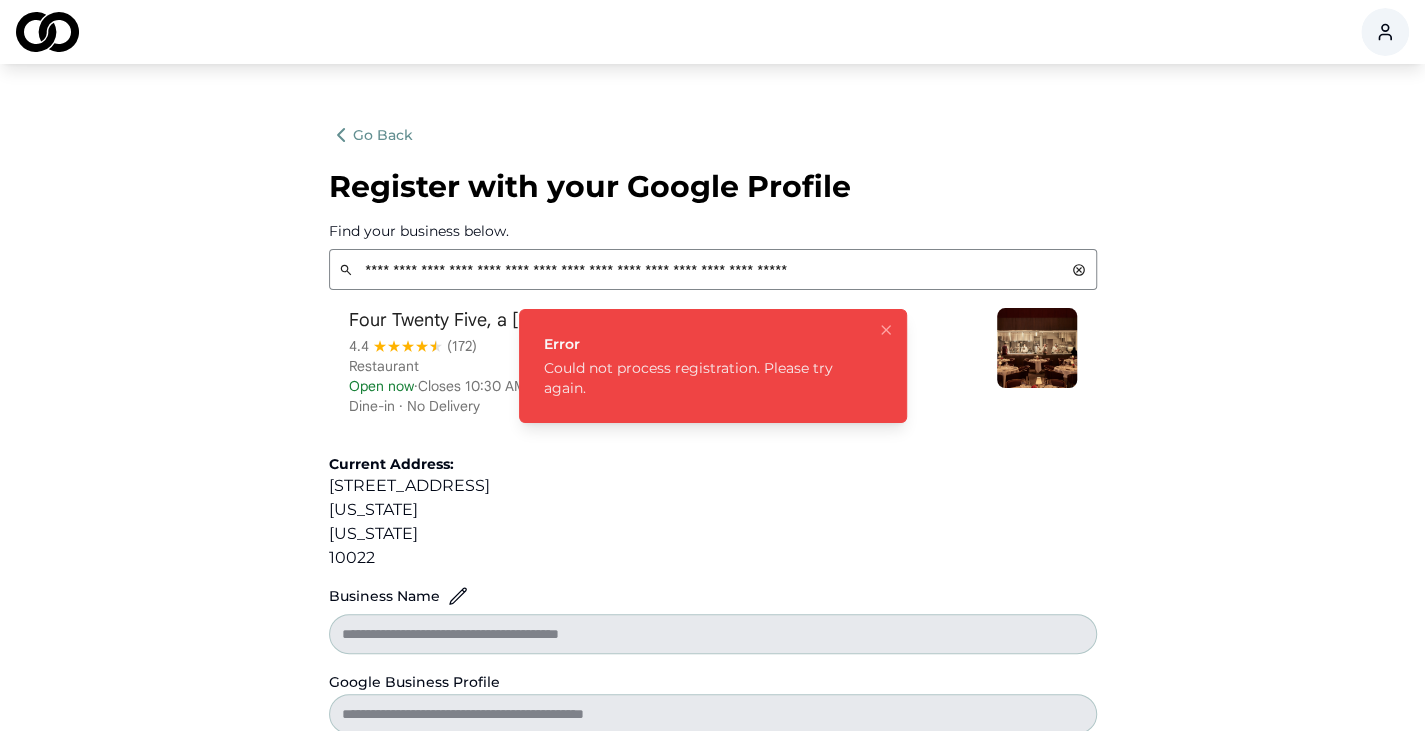 scroll, scrollTop: 26, scrollLeft: 0, axis: vertical 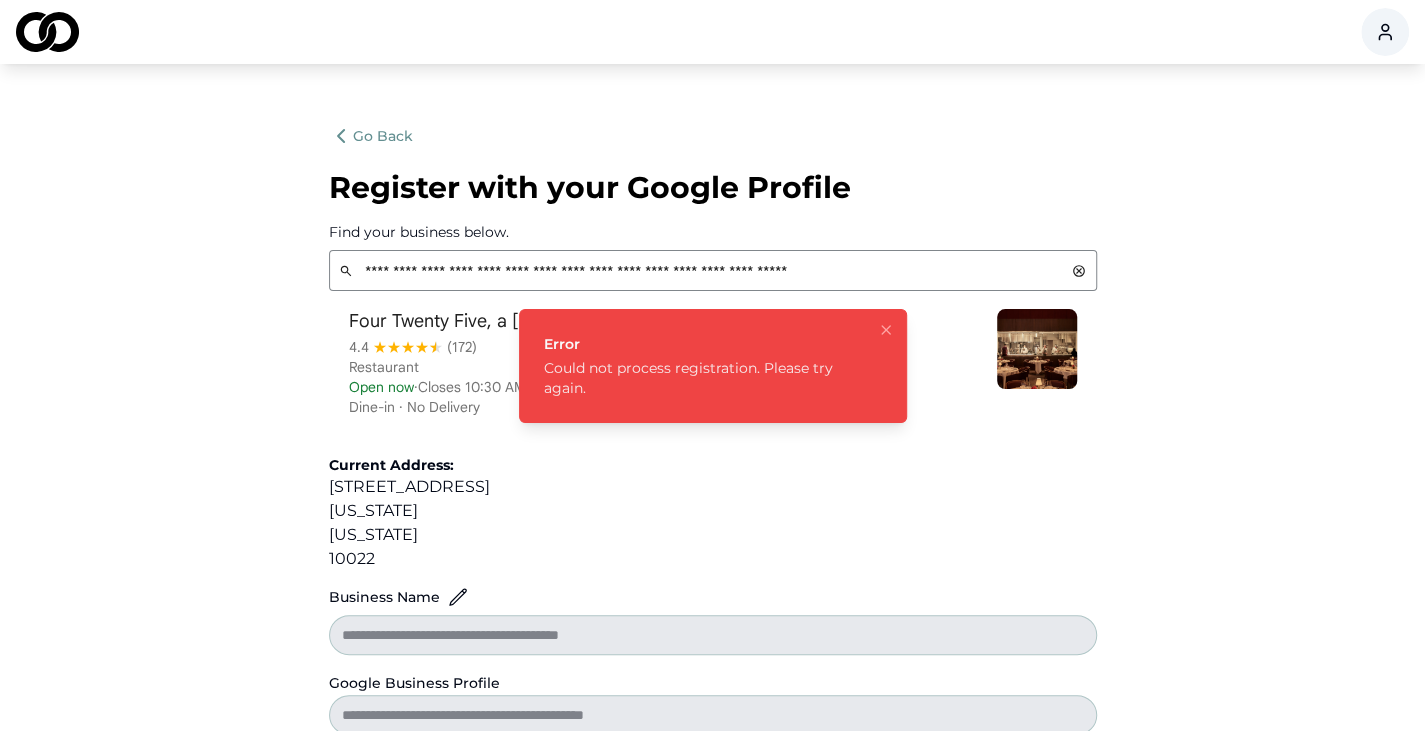 click 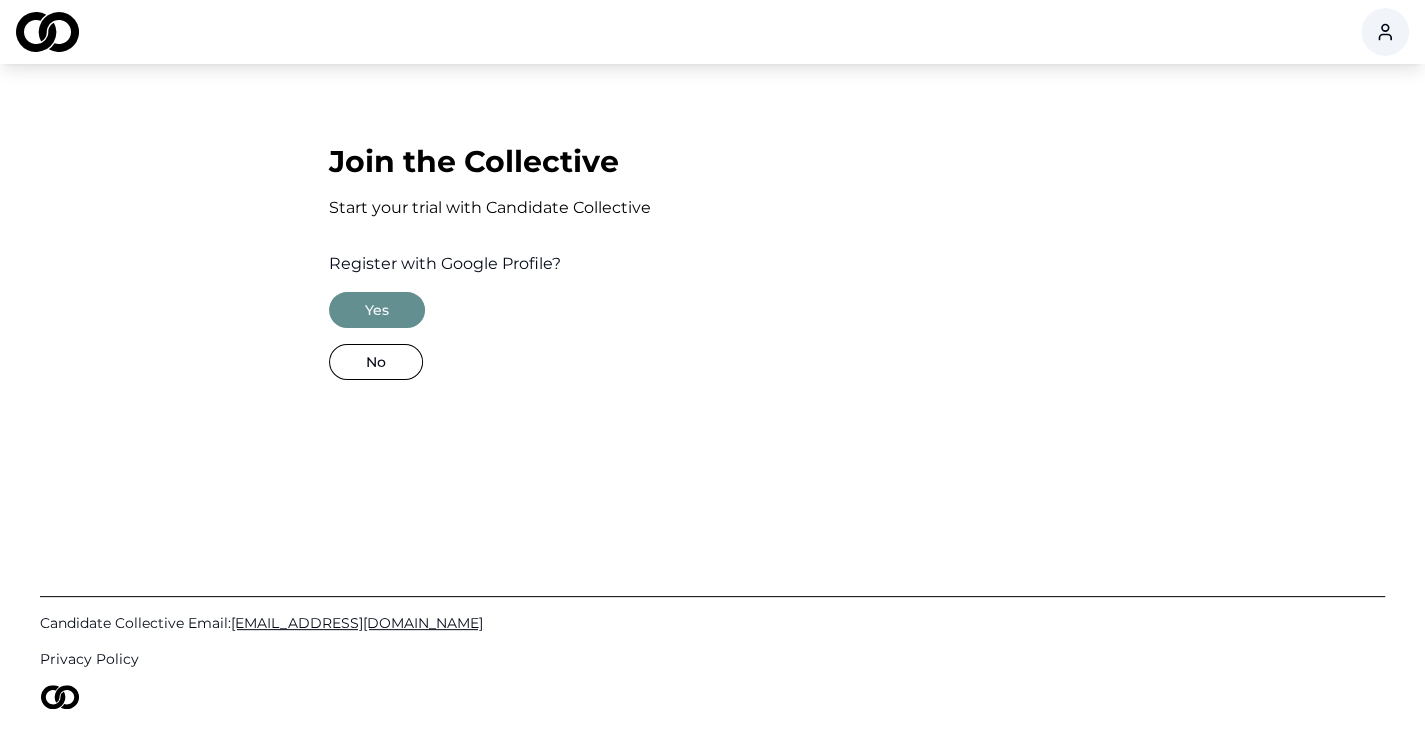click on "No" at bounding box center [376, 362] 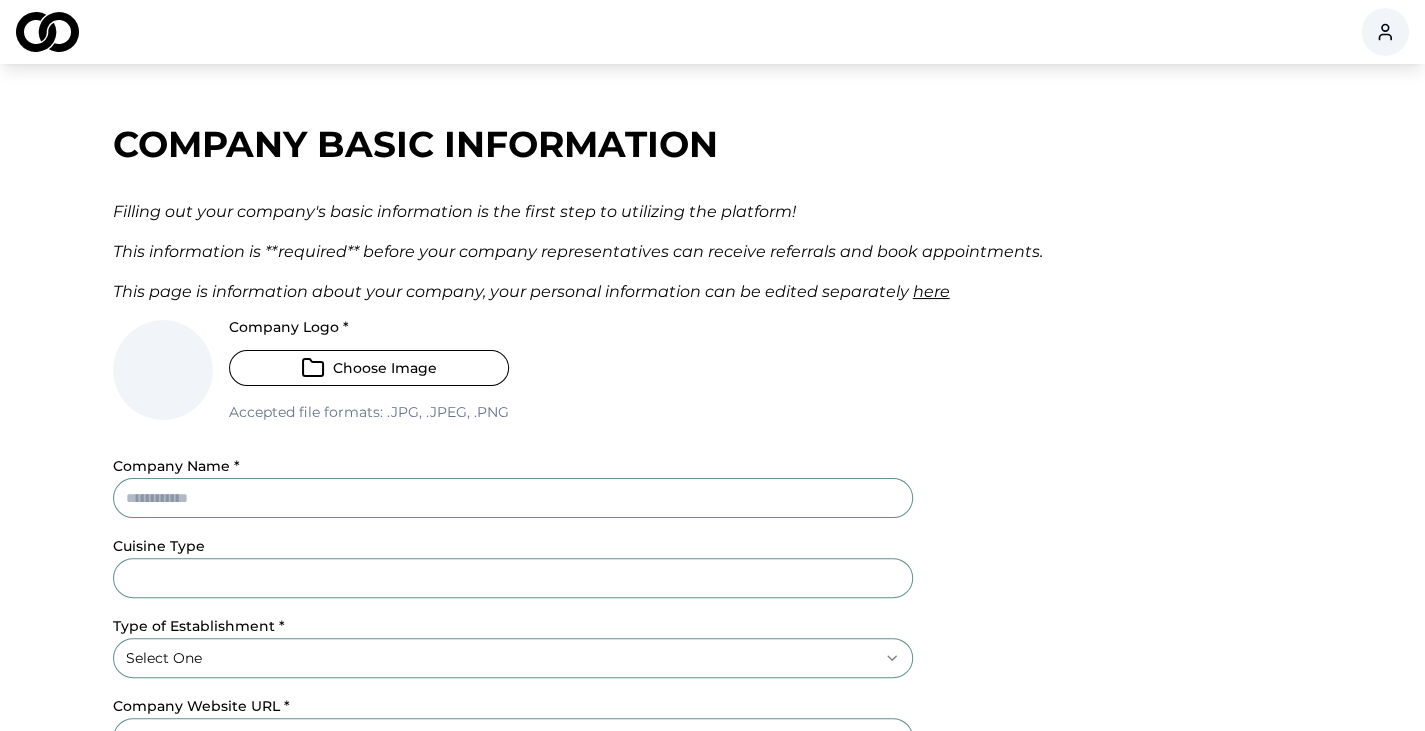 click on "Company Name *" at bounding box center (513, 498) 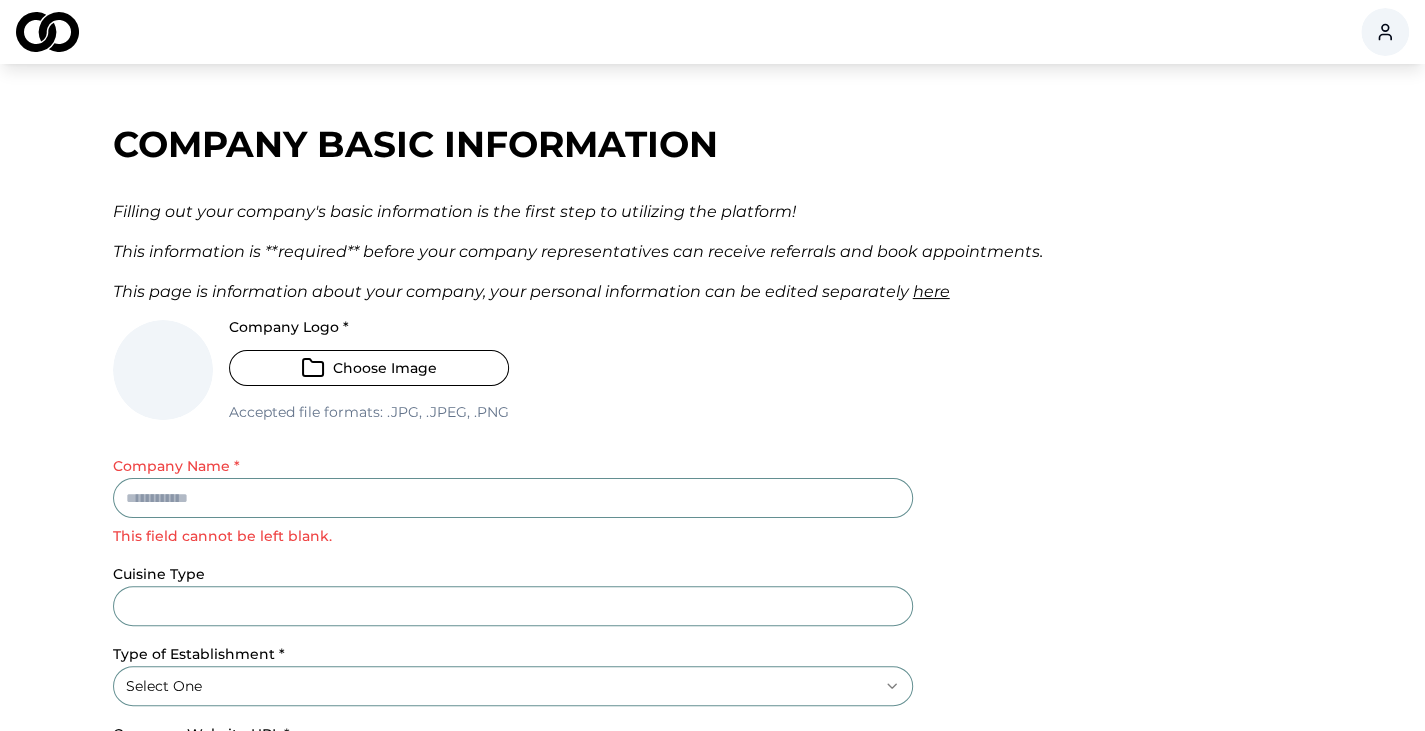 click on "Choose Image" at bounding box center (369, 368) 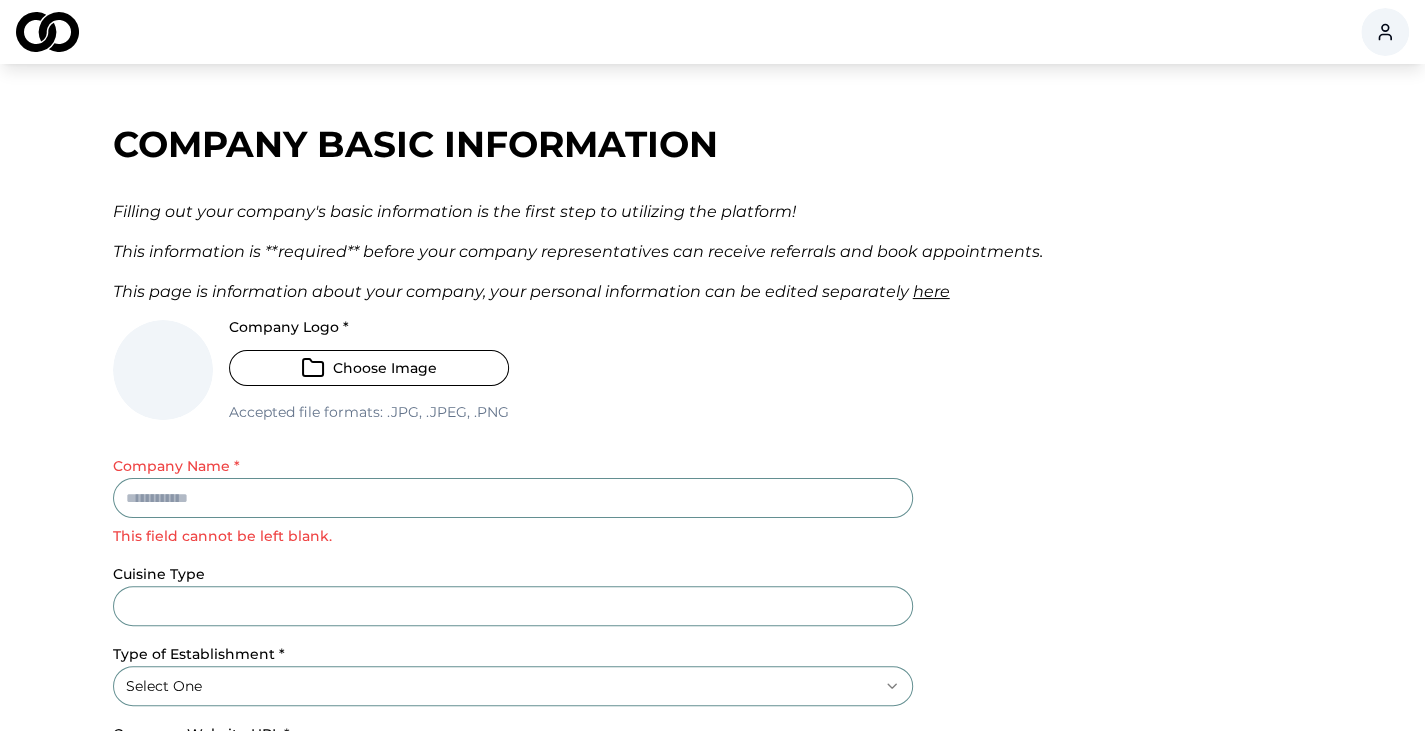 click on "Choose Image" at bounding box center (369, 368) 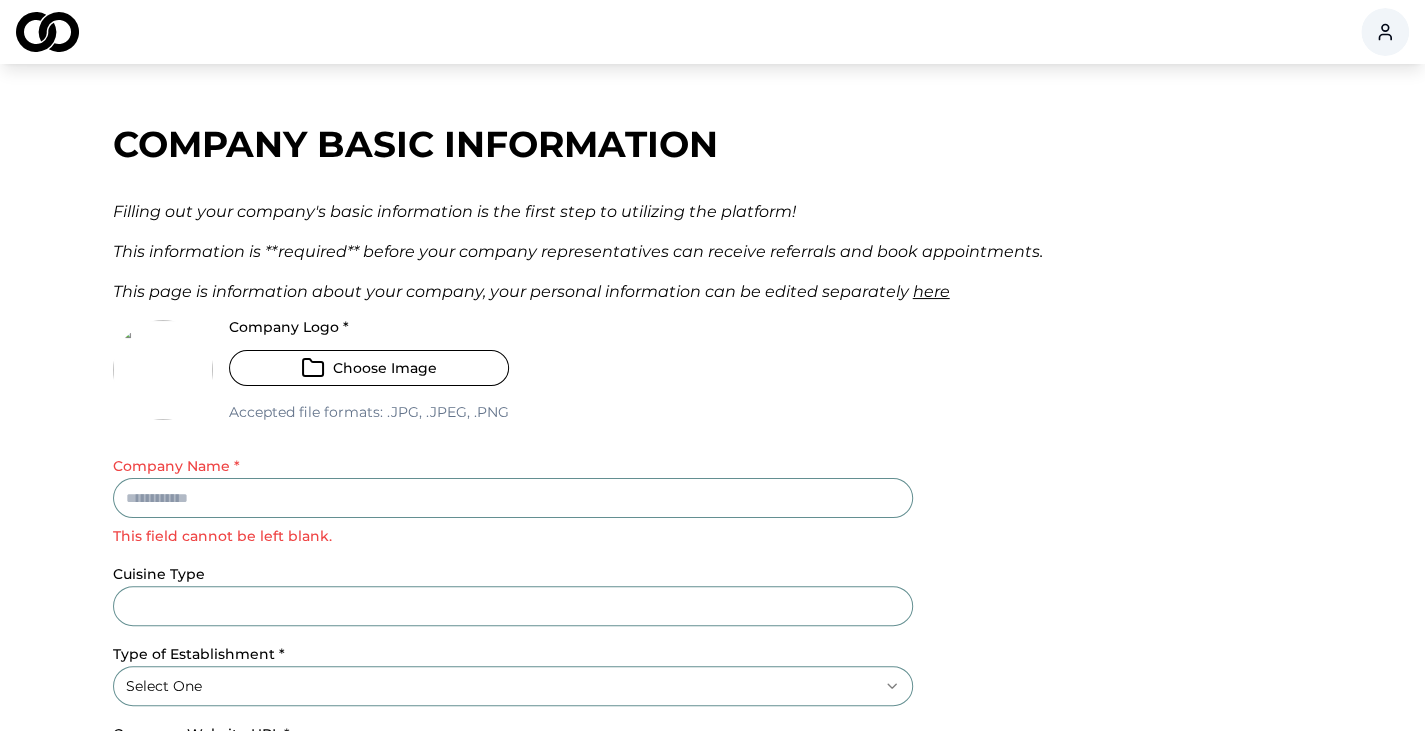 click on "Choose Image" at bounding box center (369, 368) 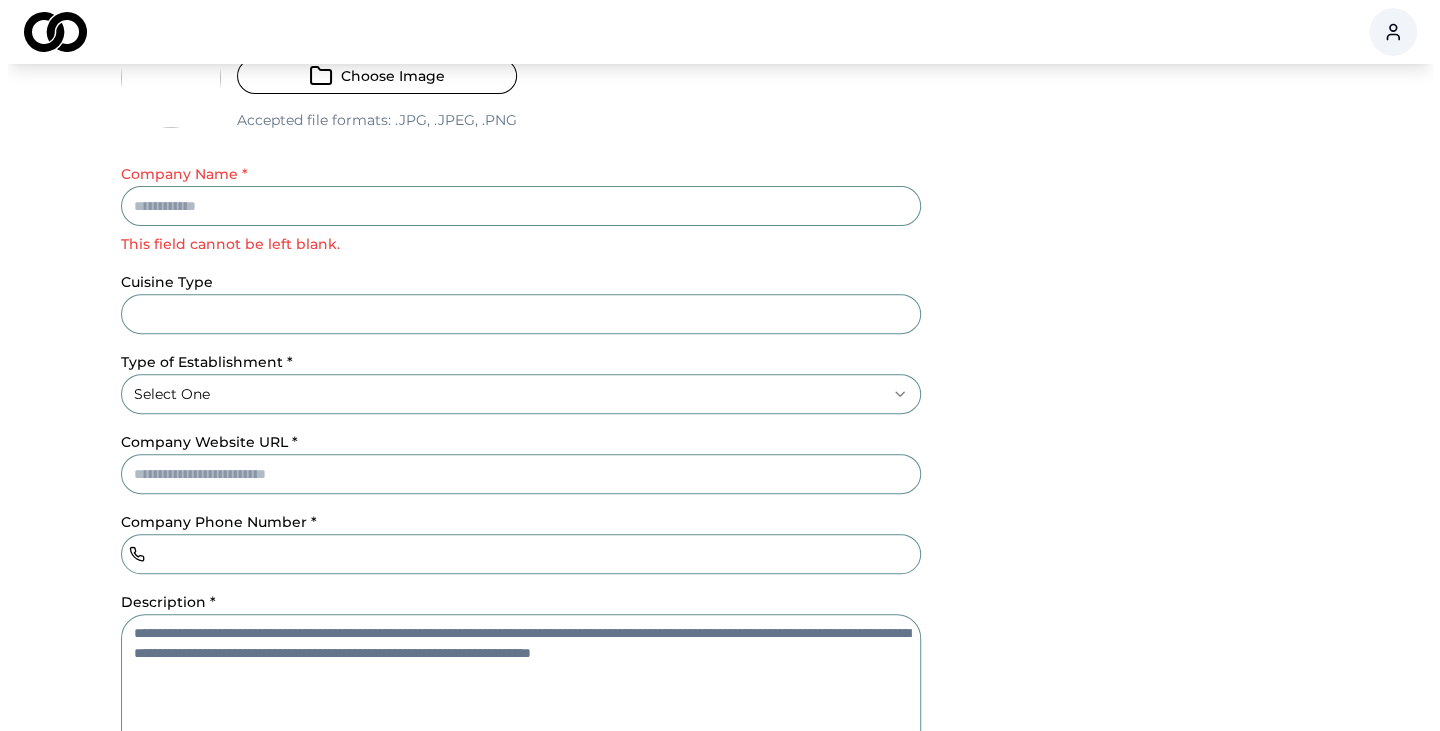 scroll, scrollTop: 295, scrollLeft: 0, axis: vertical 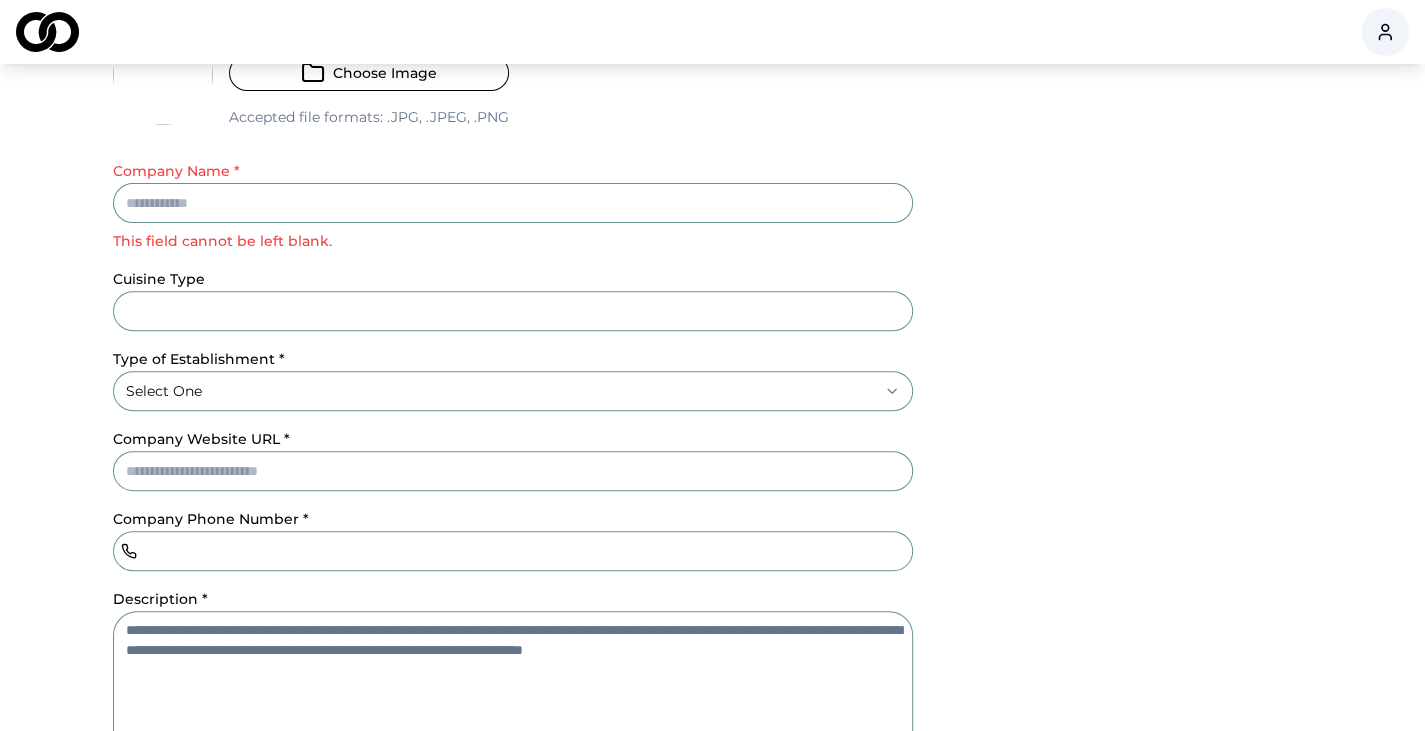 drag, startPoint x: 184, startPoint y: 492, endPoint x: 149, endPoint y: 204, distance: 290.11893 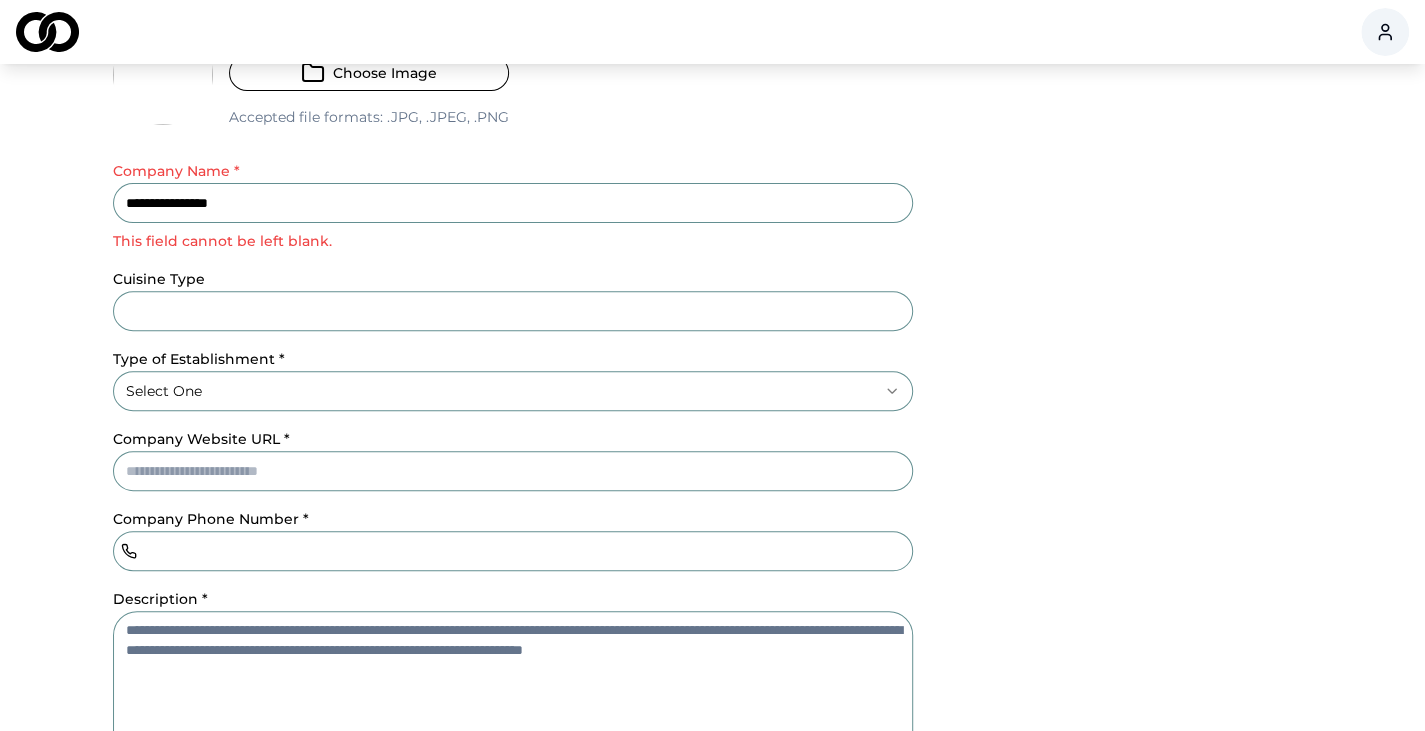 type on "**********" 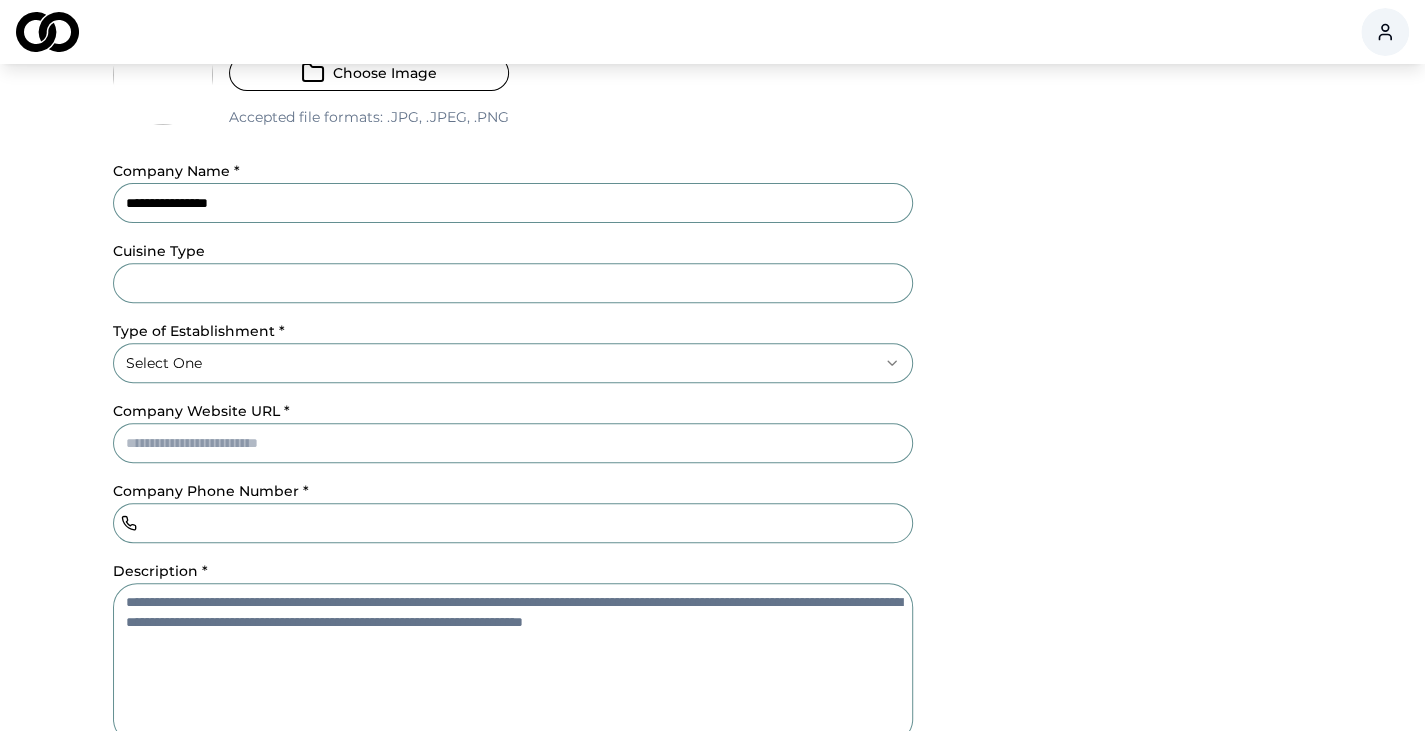 click on "**********" at bounding box center (513, 410) 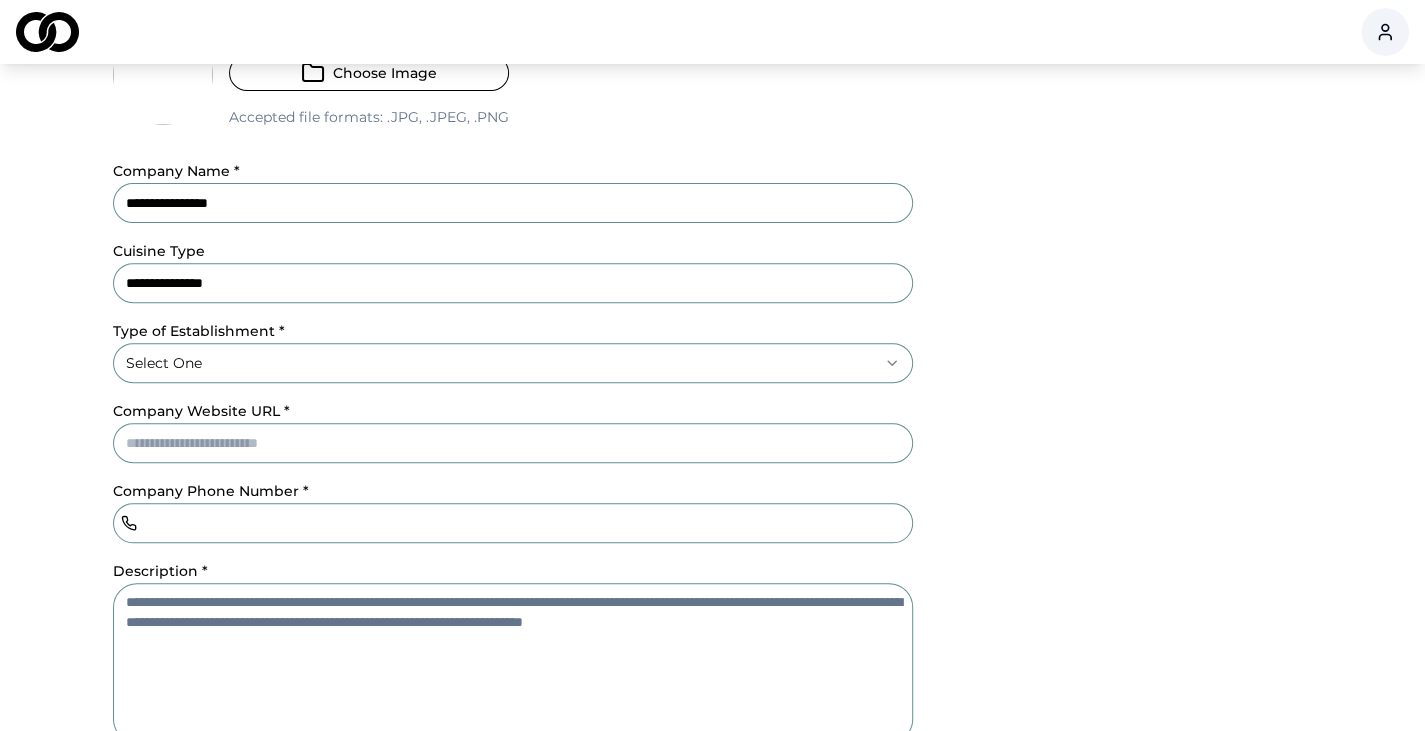 type on "**********" 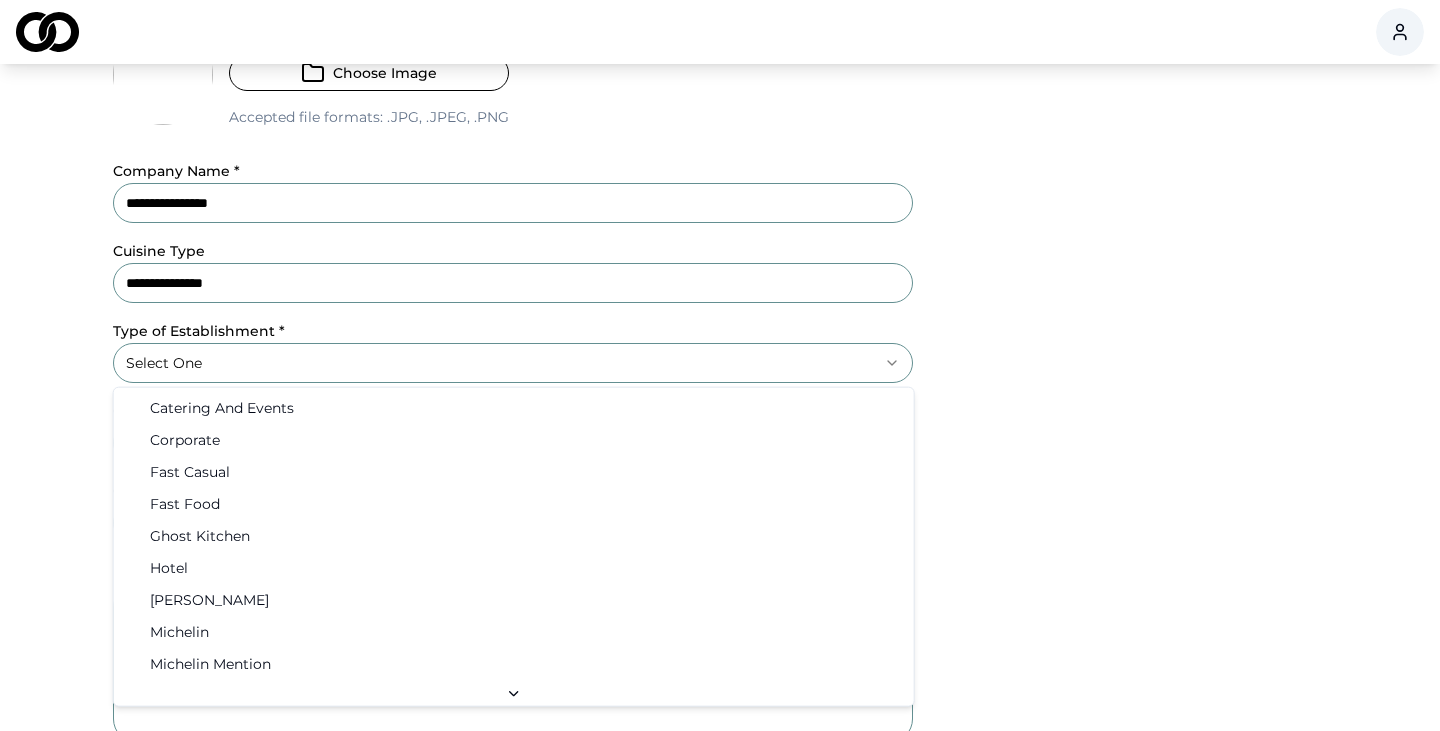 click on "**********" at bounding box center [720, 70] 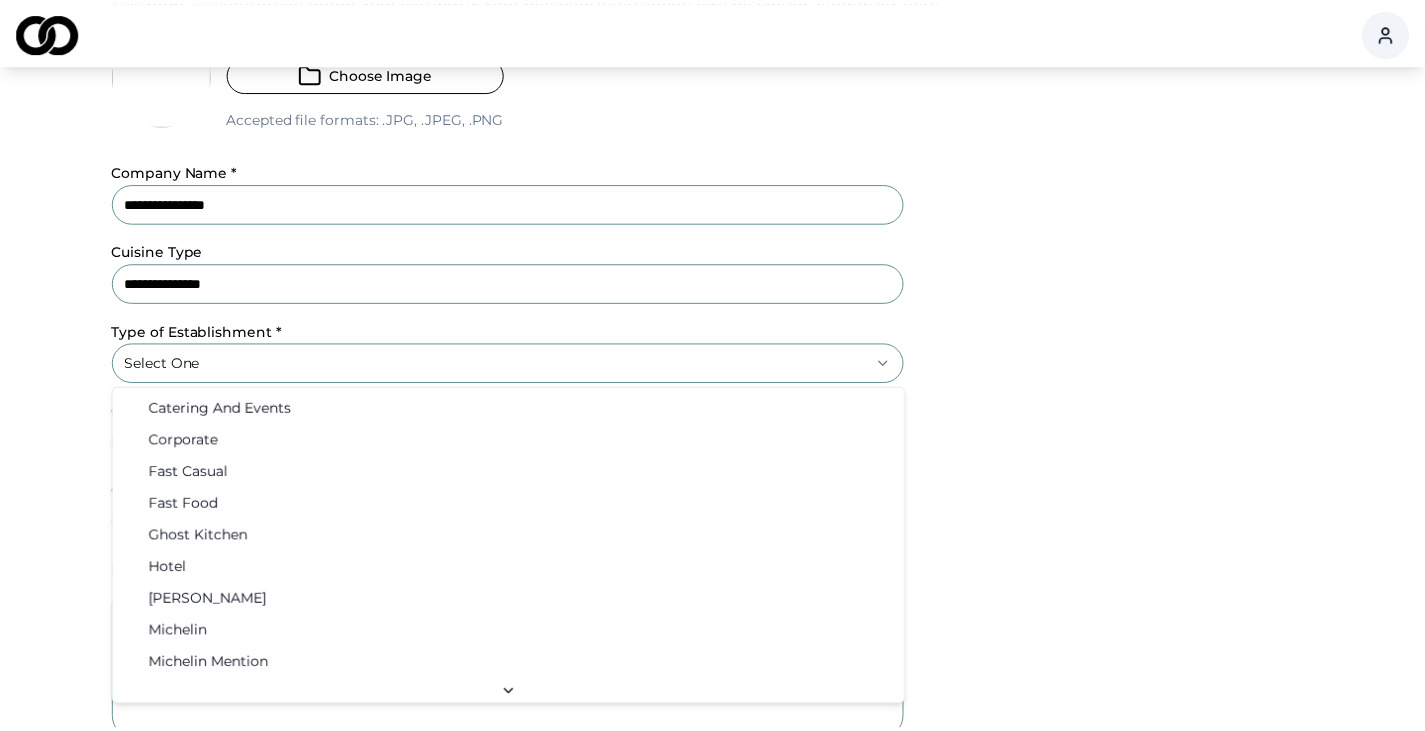 scroll, scrollTop: 97, scrollLeft: 0, axis: vertical 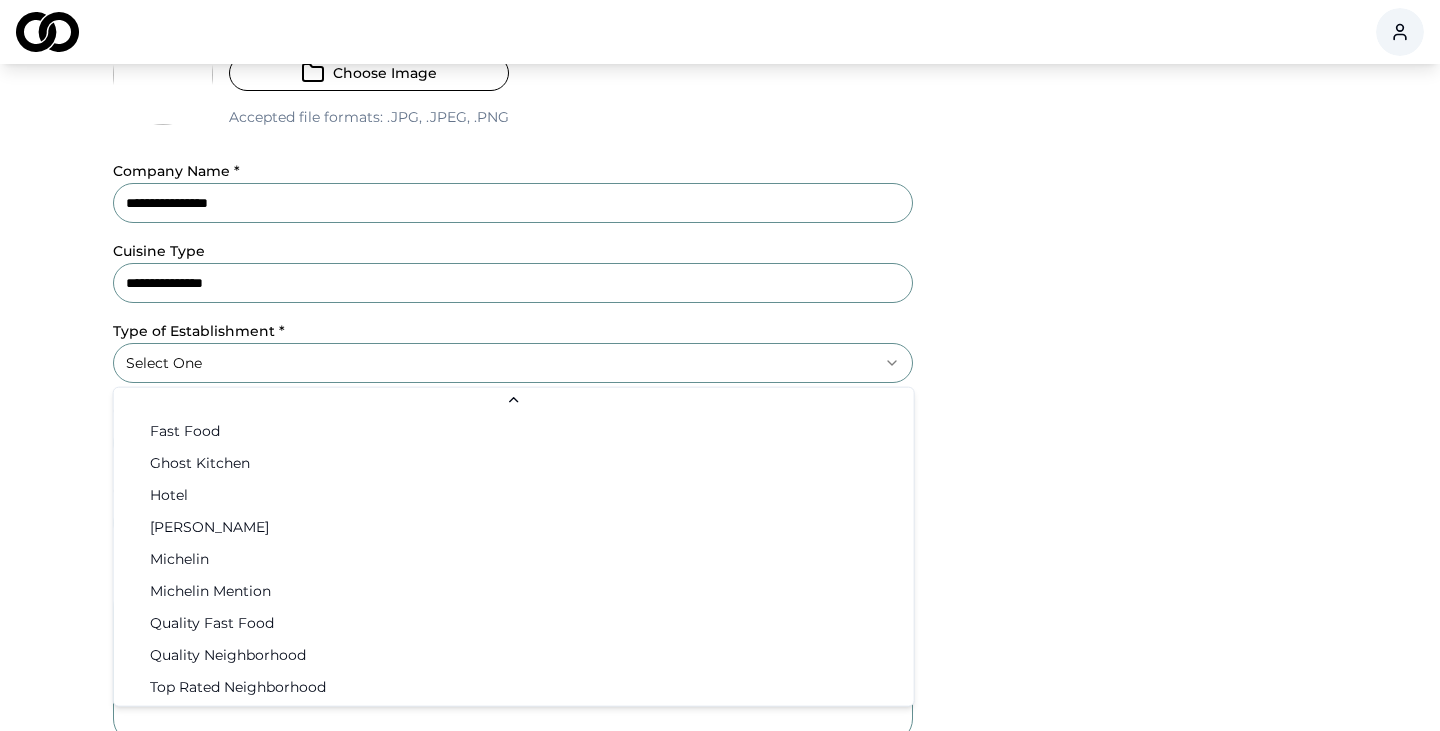 select on "********" 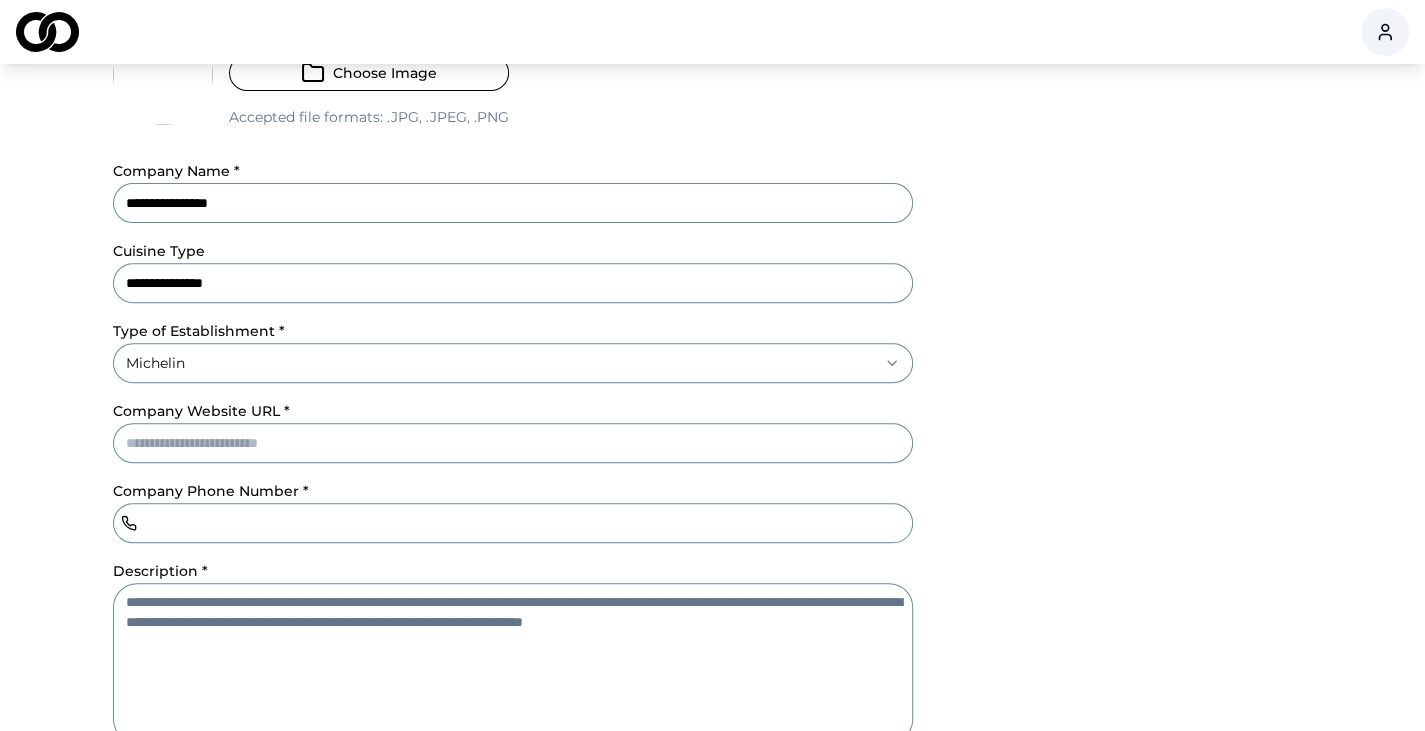 click on "Company Website URL *" at bounding box center [513, 443] 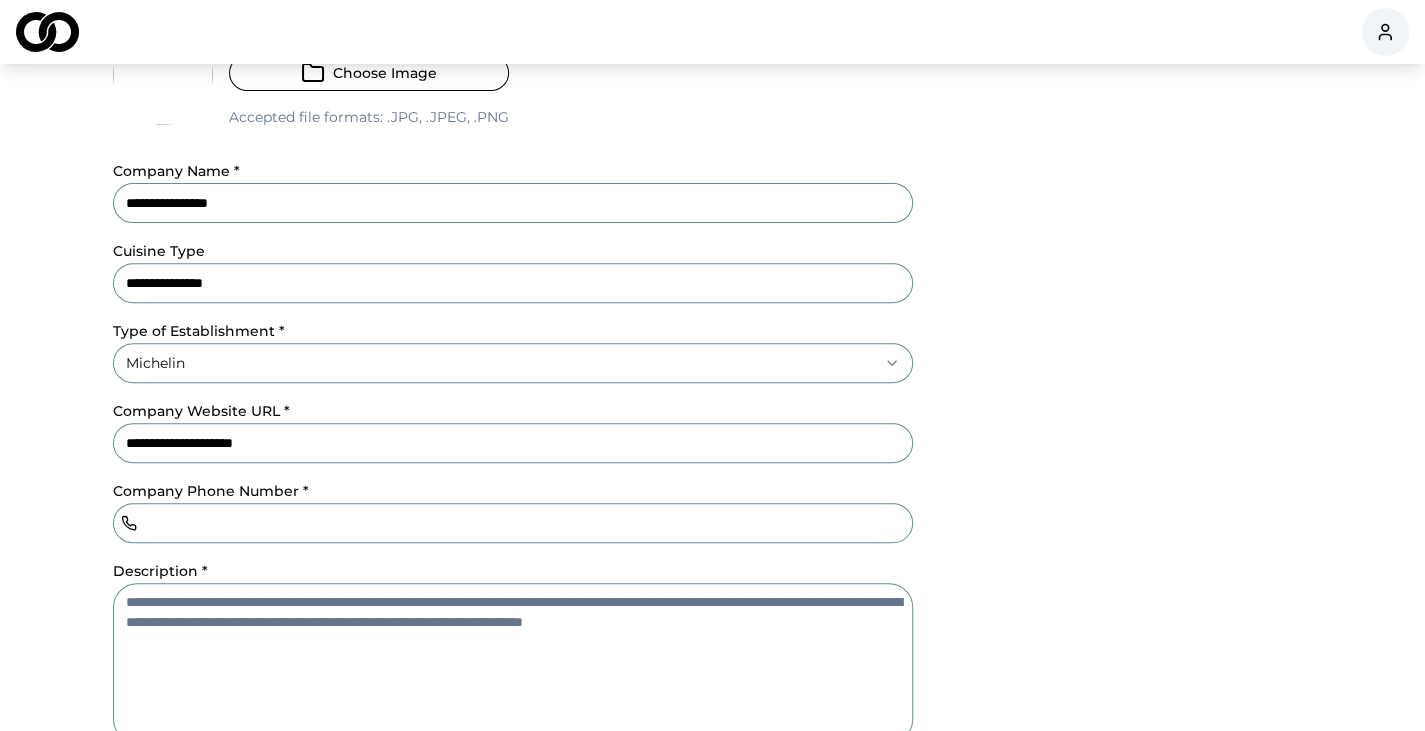 type on "**********" 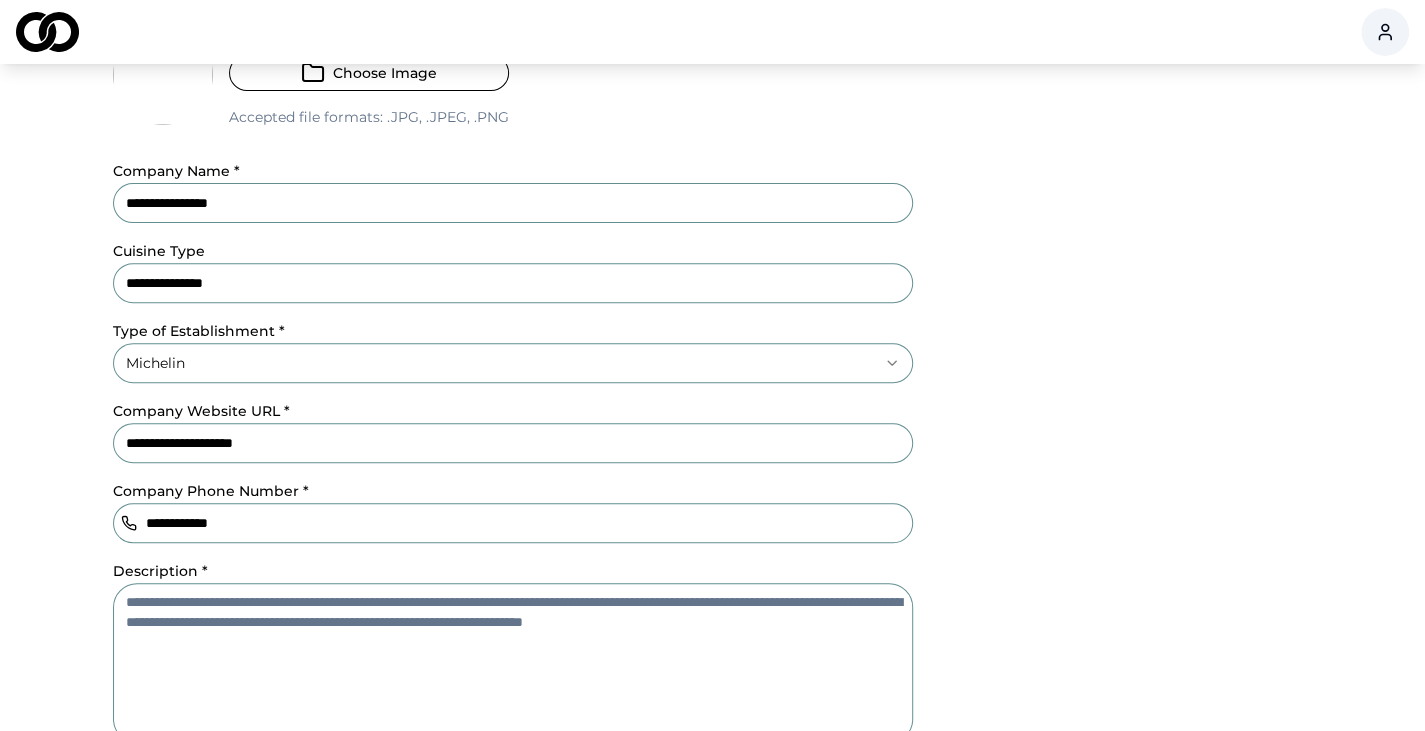 click on "**********" at bounding box center (513, 523) 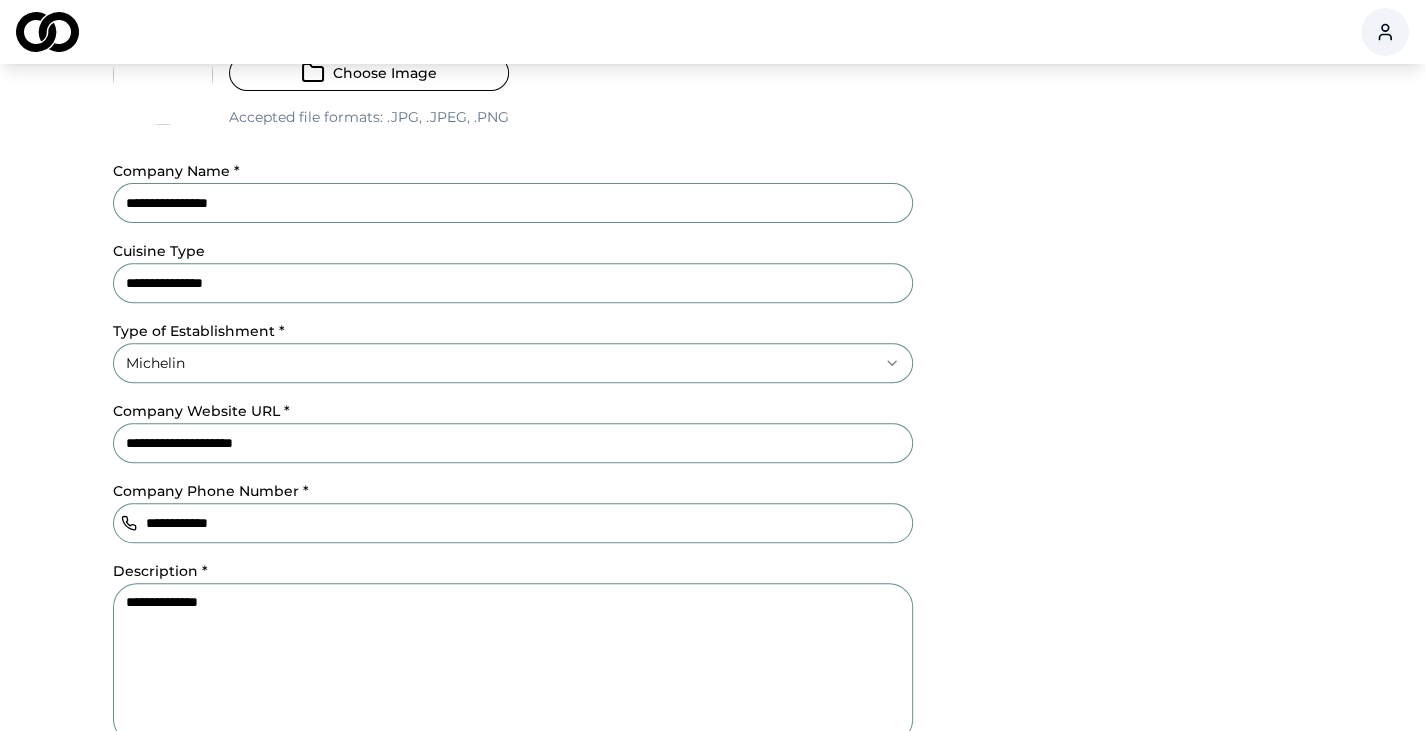 drag, startPoint x: 255, startPoint y: 599, endPoint x: 118, endPoint y: 589, distance: 137.36447 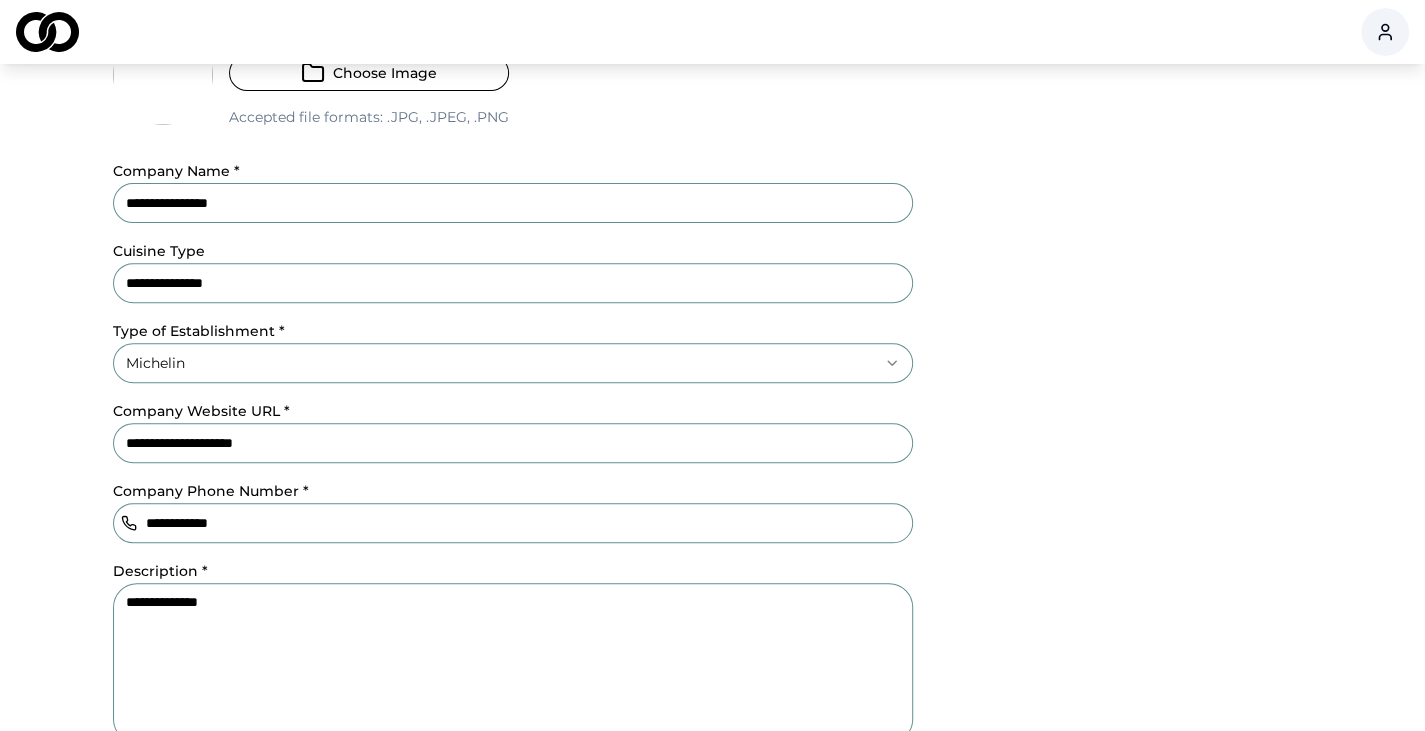 click on "**********" at bounding box center [513, 651] 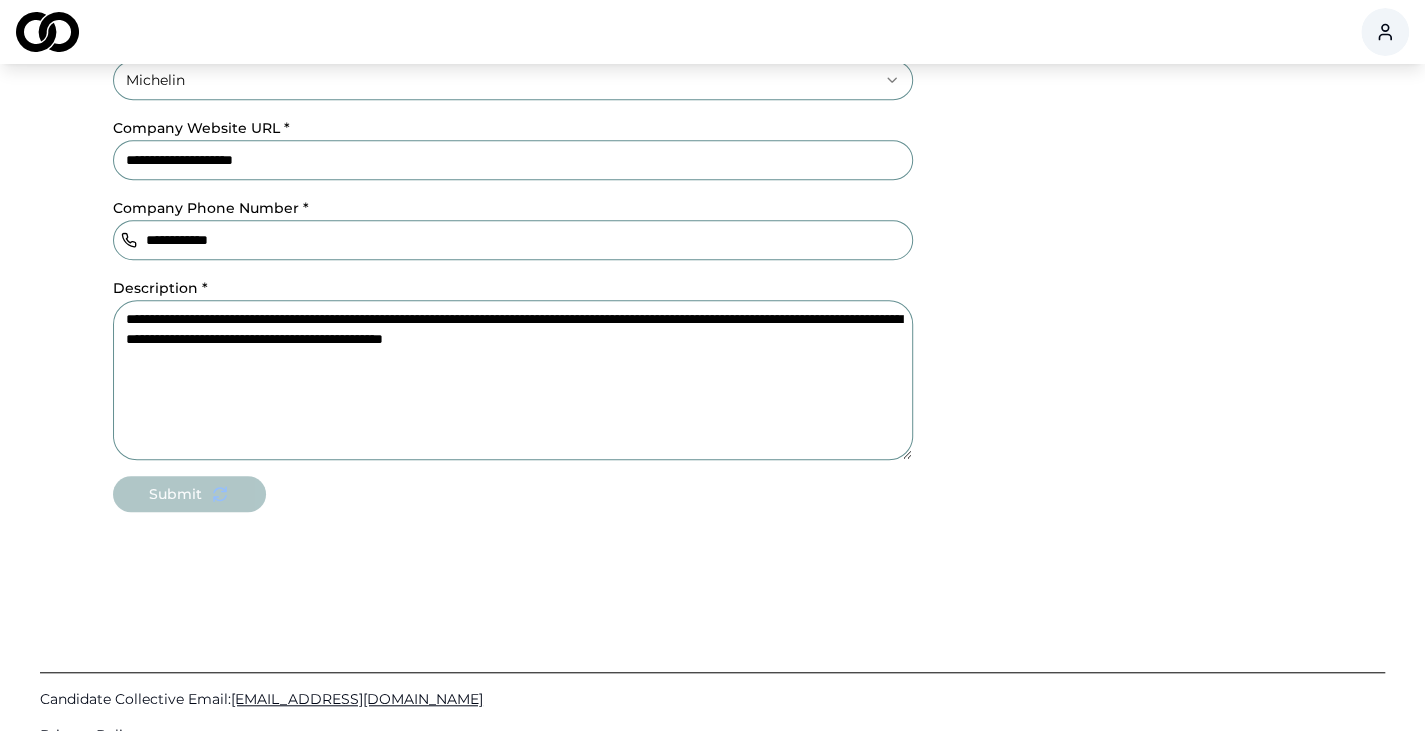 scroll, scrollTop: 579, scrollLeft: 0, axis: vertical 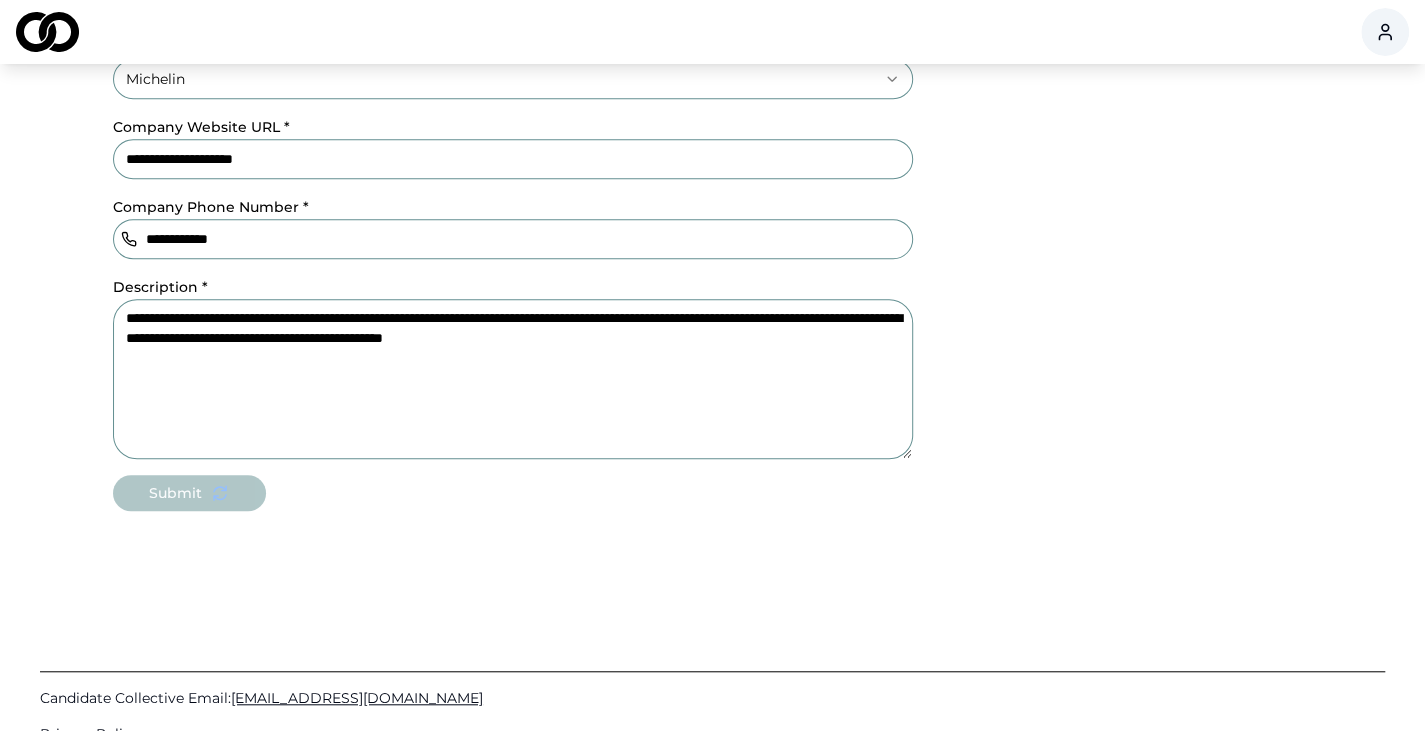 type on "**********" 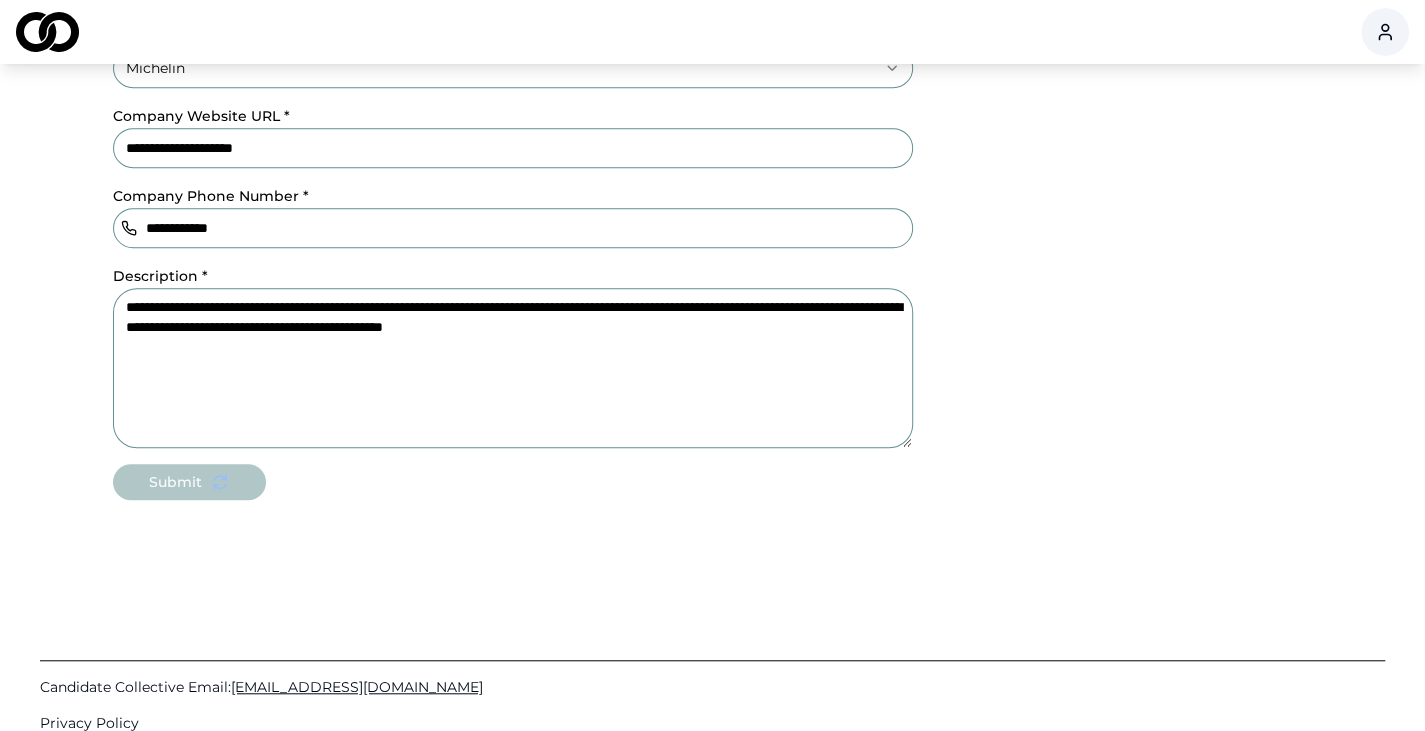 scroll, scrollTop: 593, scrollLeft: 0, axis: vertical 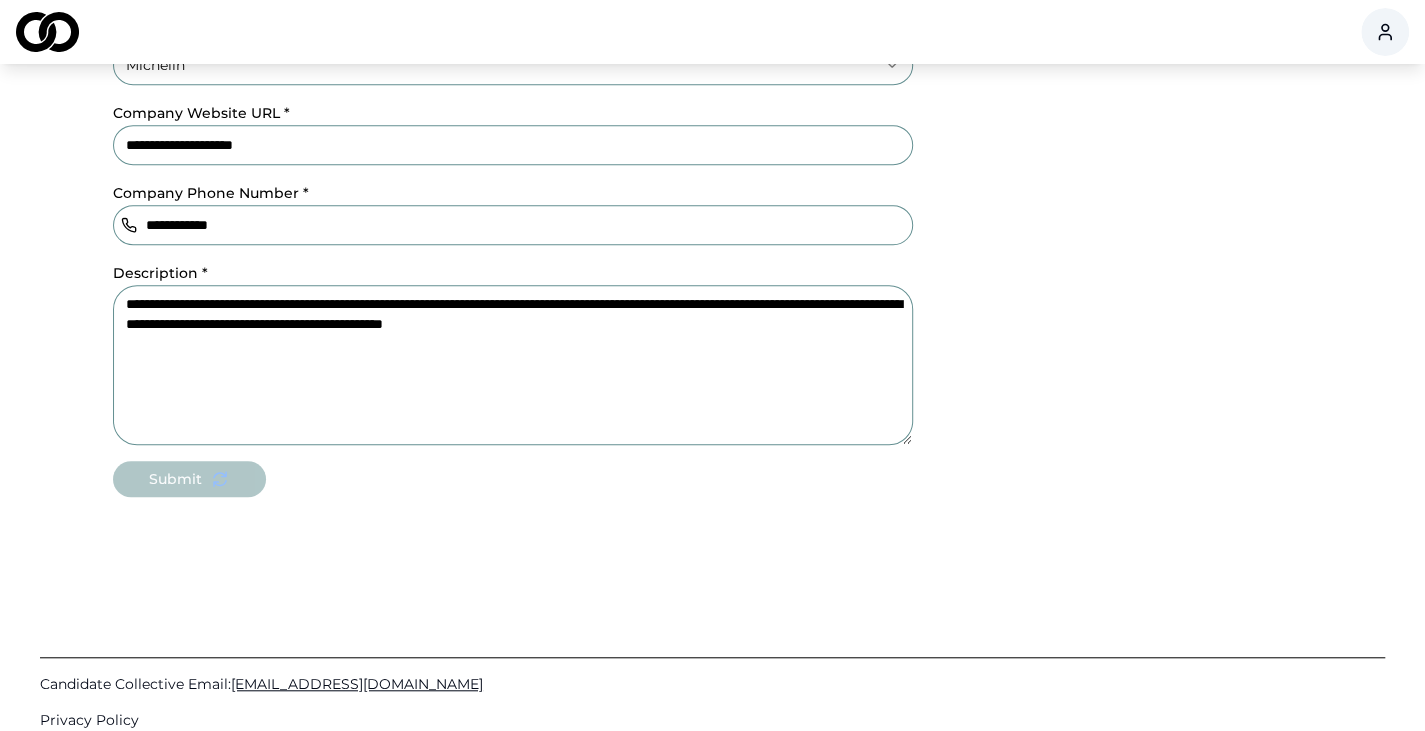 drag, startPoint x: 0, startPoint y: 304, endPoint x: 229, endPoint y: 305, distance: 229.00218 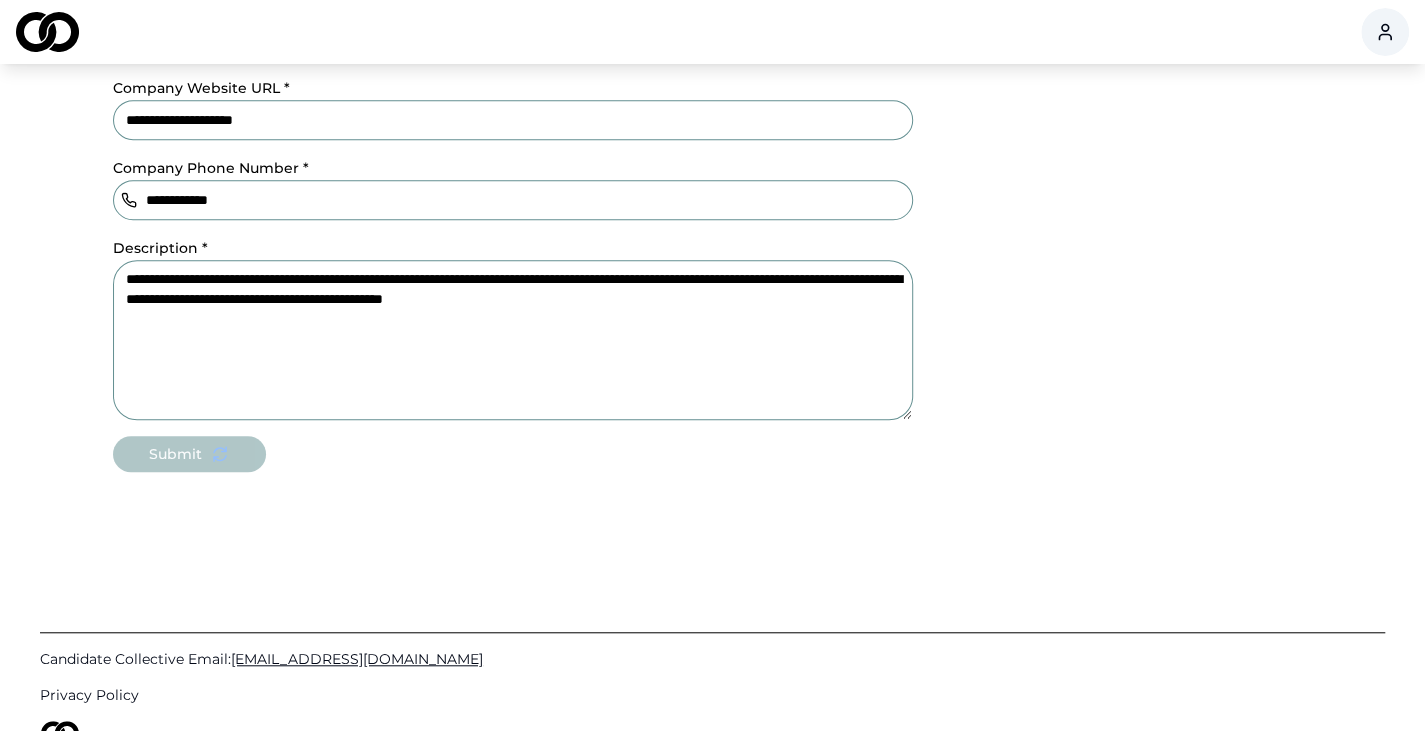 scroll, scrollTop: 619, scrollLeft: 0, axis: vertical 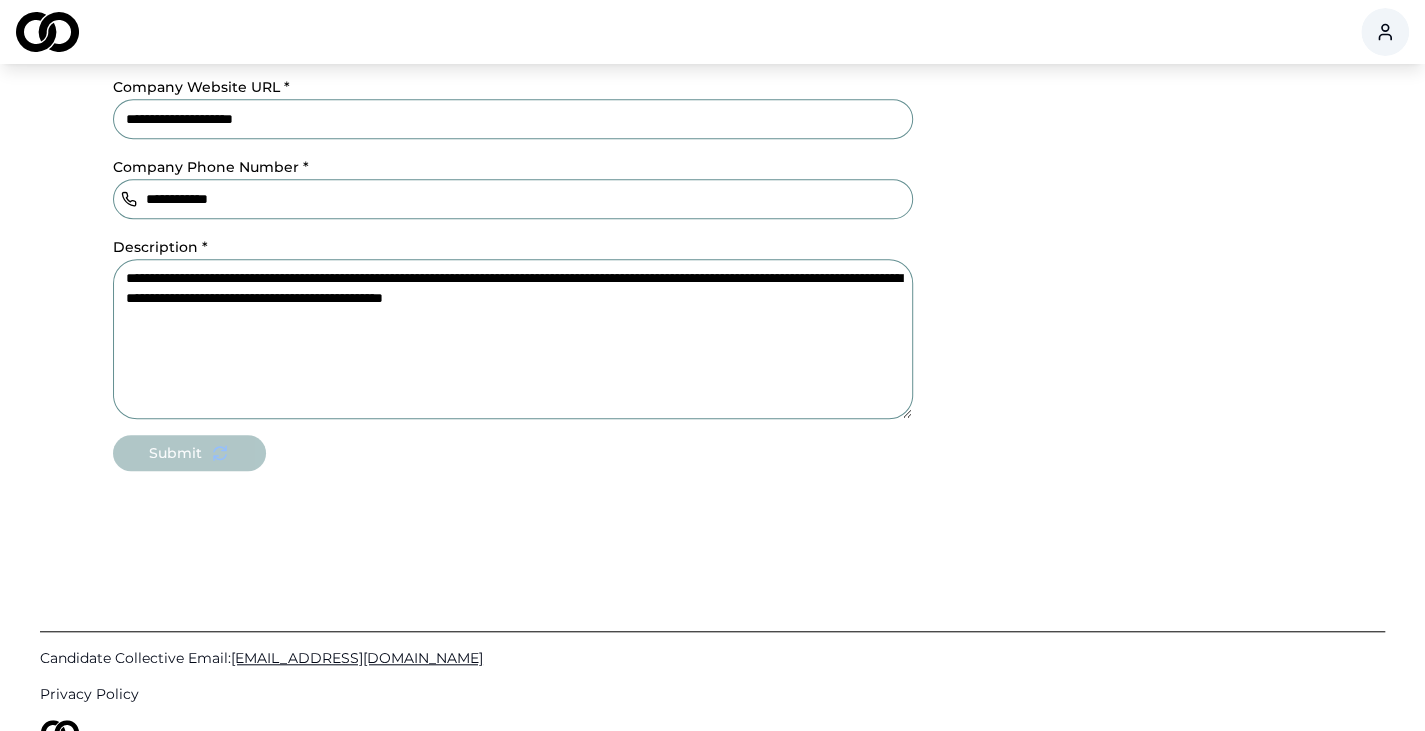 click on "Submit" at bounding box center [513, 453] 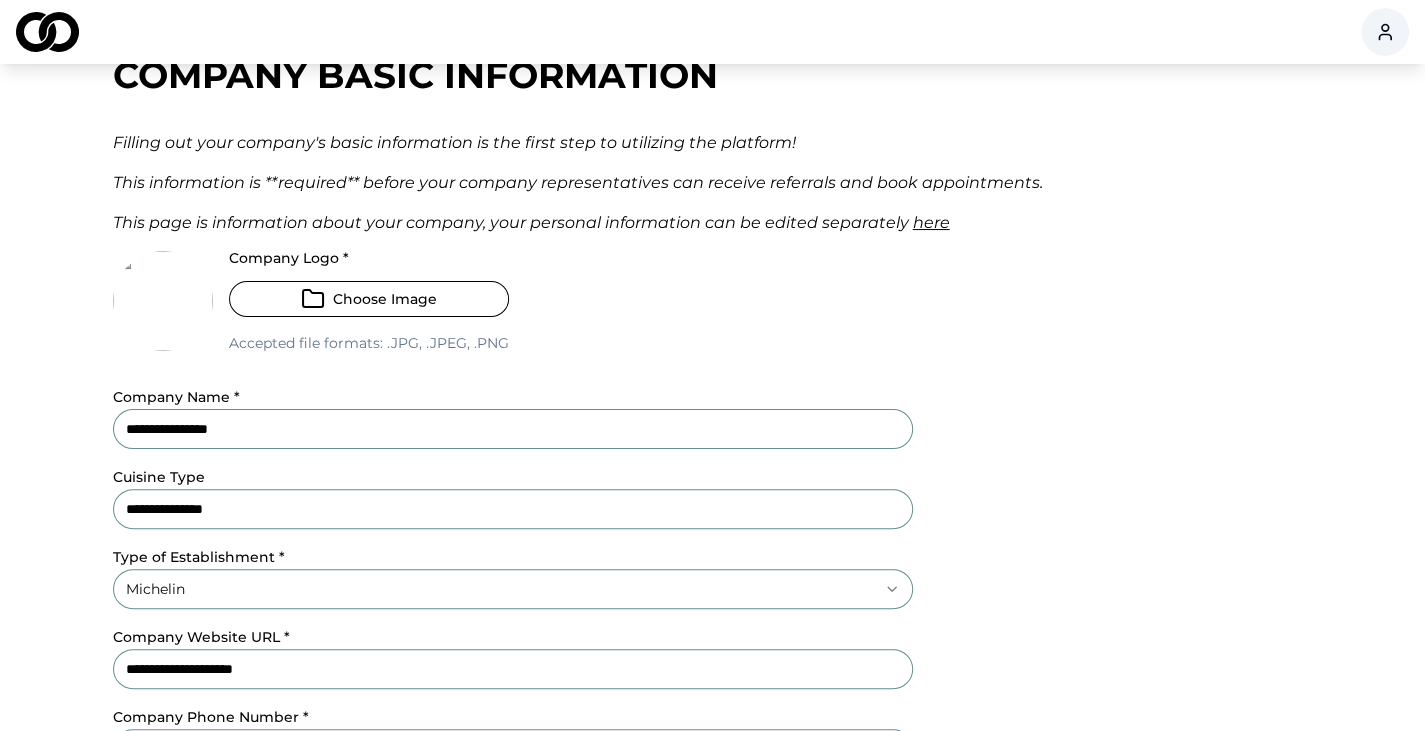 scroll, scrollTop: 0, scrollLeft: 0, axis: both 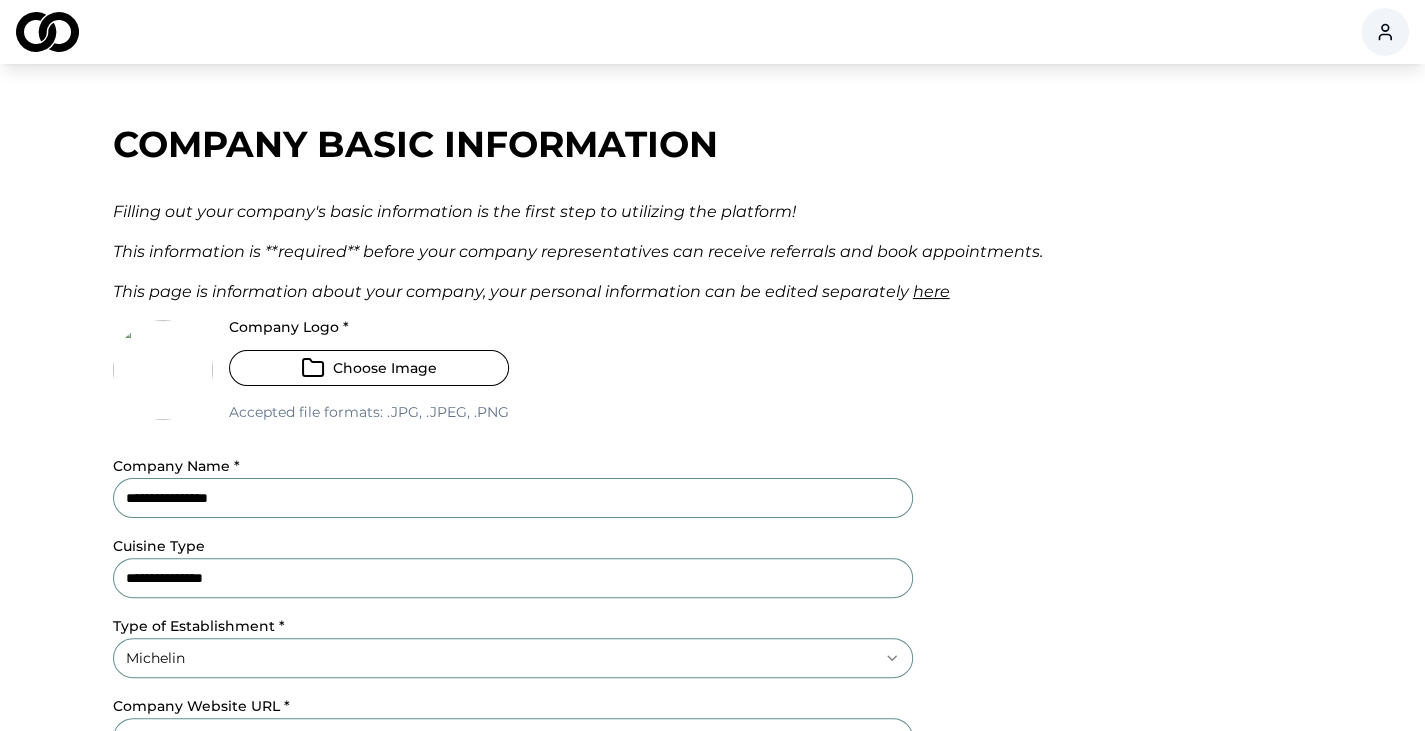 click on "here" at bounding box center [931, 291] 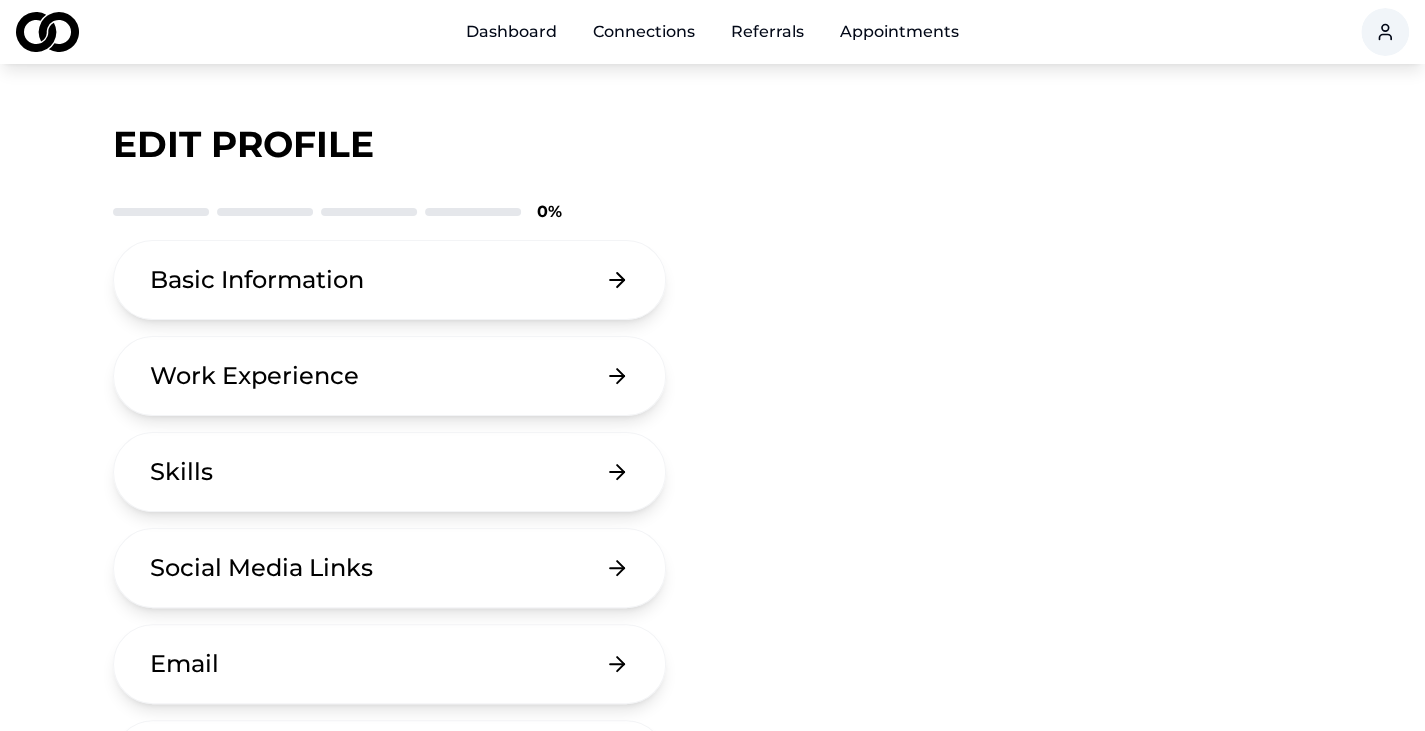 click on "Basic Information" at bounding box center (390, 280) 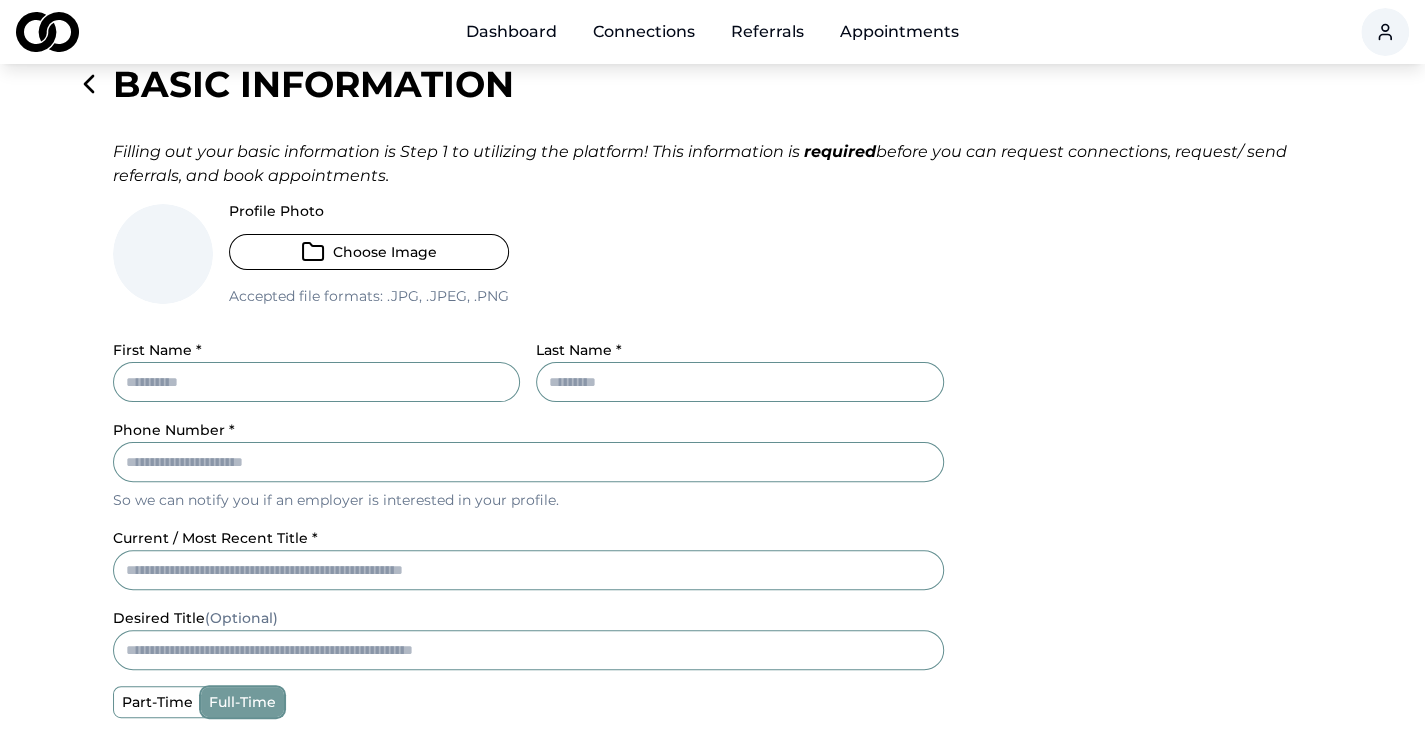 scroll, scrollTop: 61, scrollLeft: 0, axis: vertical 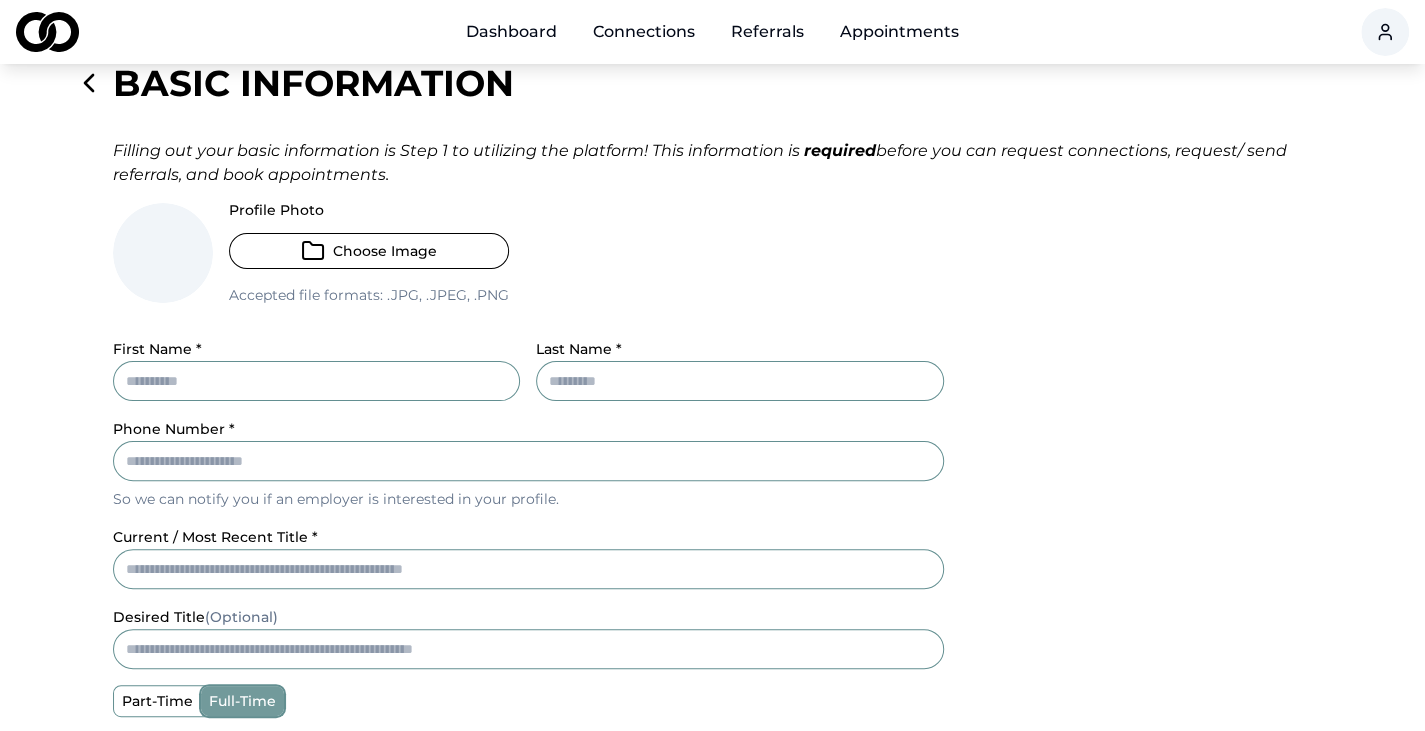 click 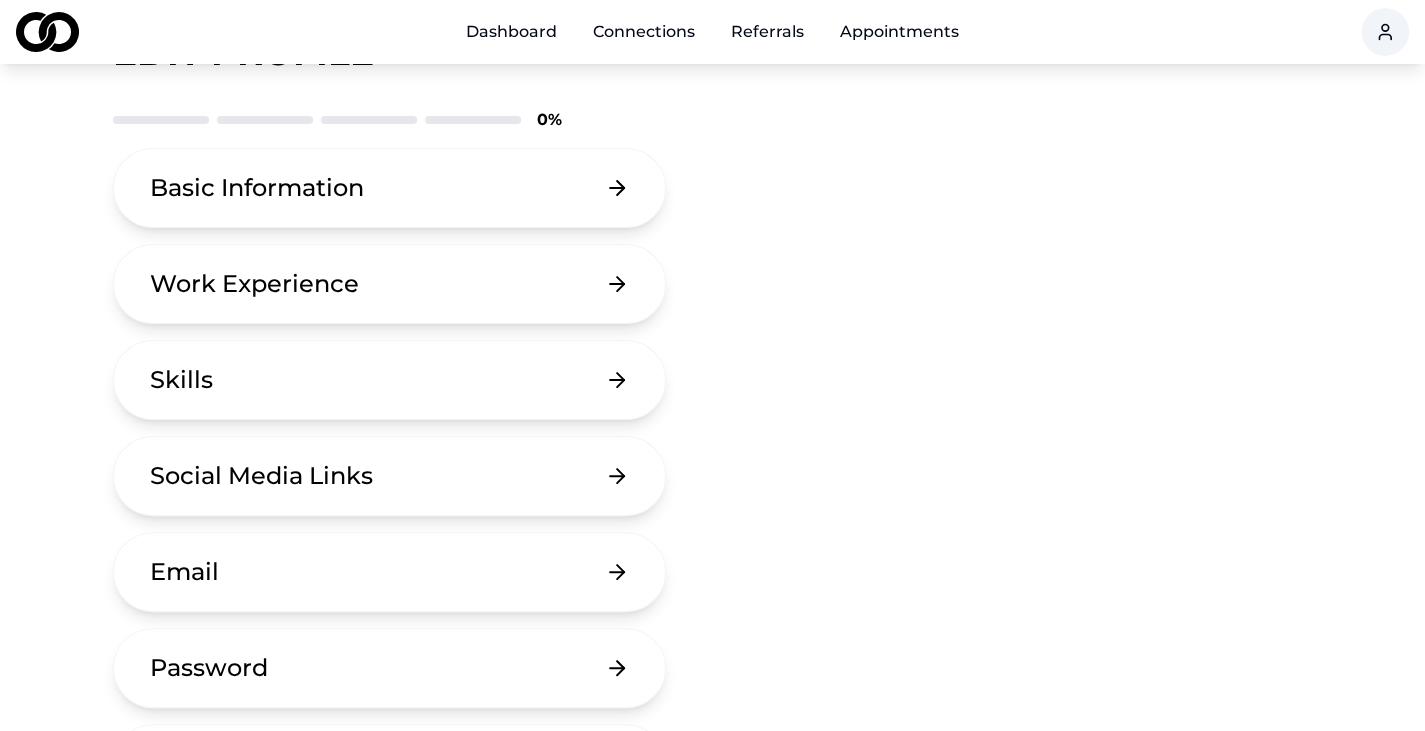 scroll, scrollTop: 0, scrollLeft: 0, axis: both 